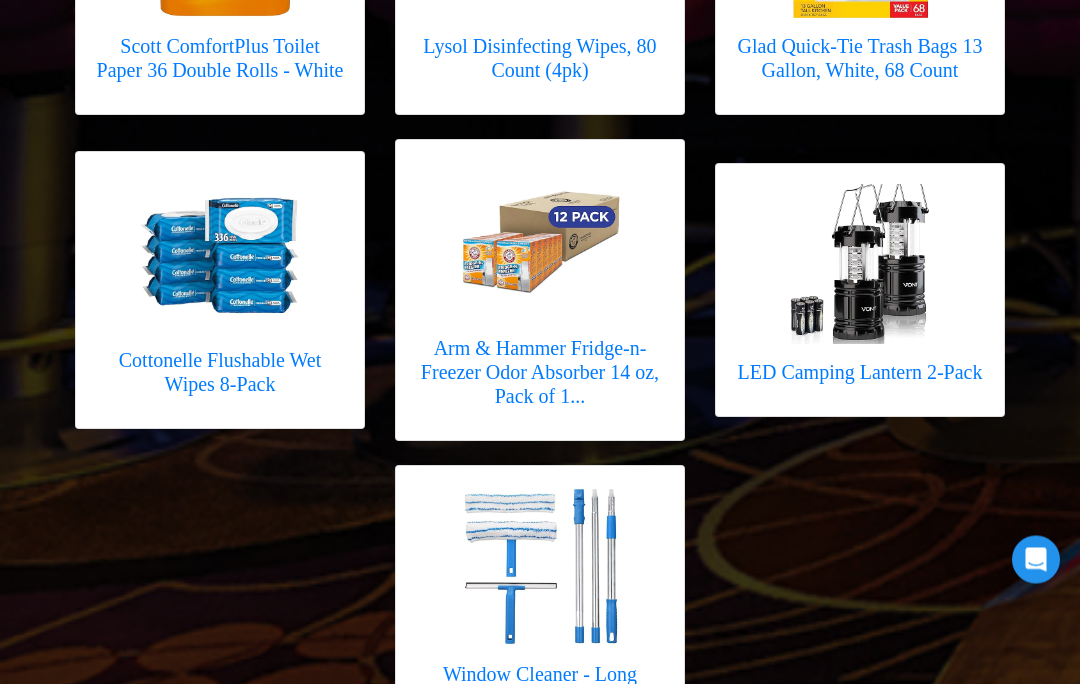 scroll, scrollTop: 2058, scrollLeft: 0, axis: vertical 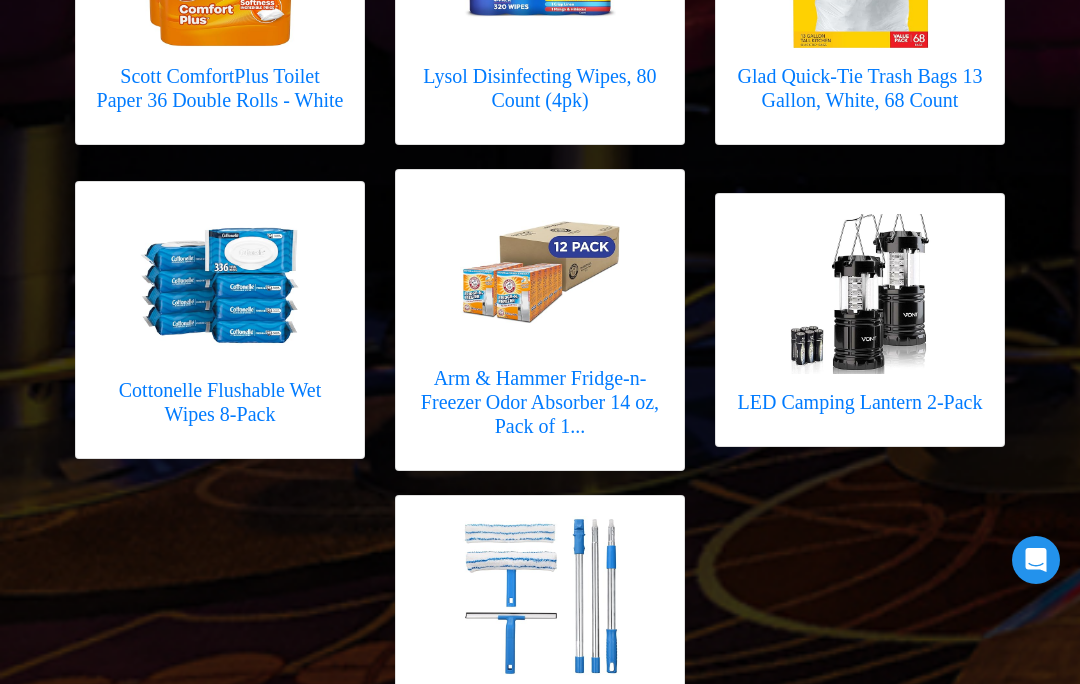 click at bounding box center [860, 294] 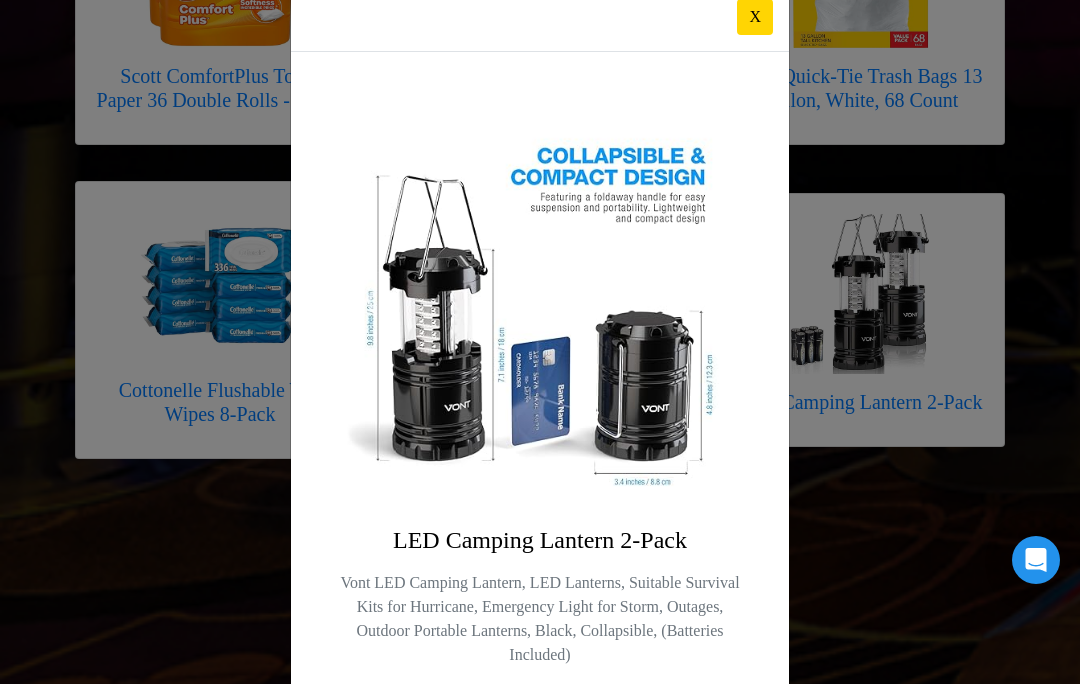 scroll, scrollTop: 42, scrollLeft: 0, axis: vertical 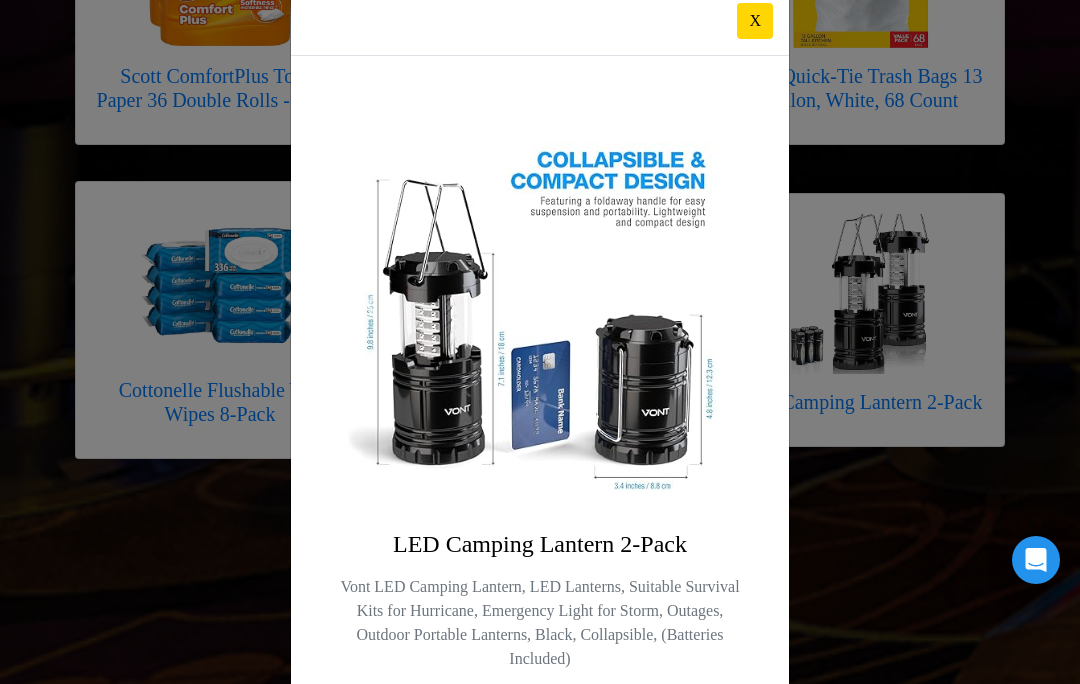 click at bounding box center (540, 305) 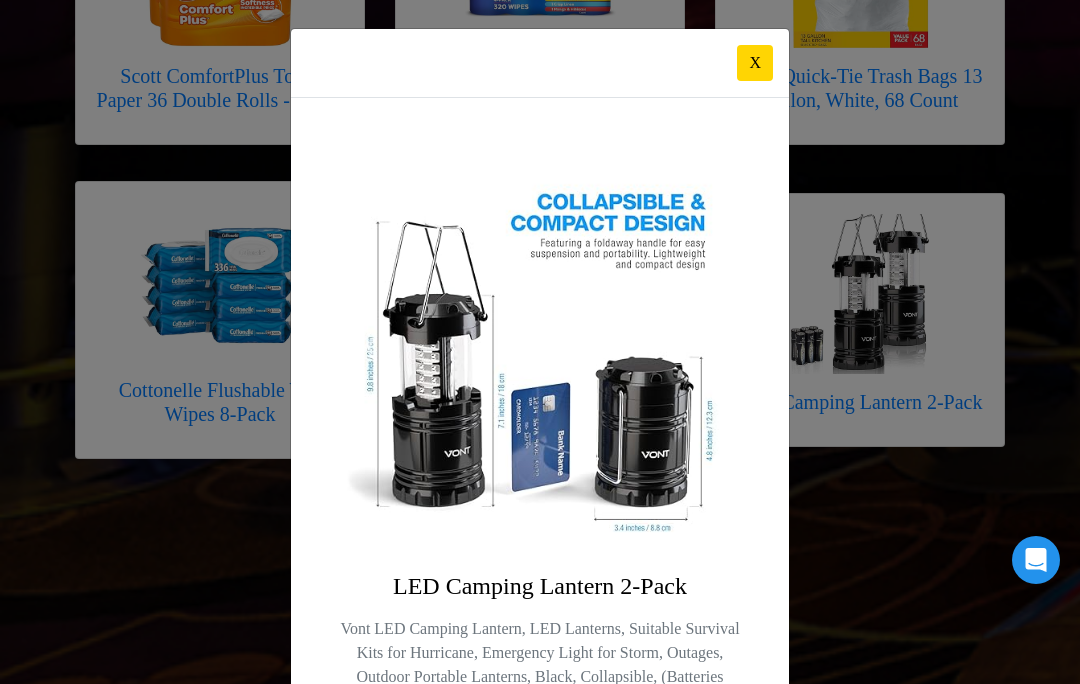 scroll, scrollTop: 0, scrollLeft: 0, axis: both 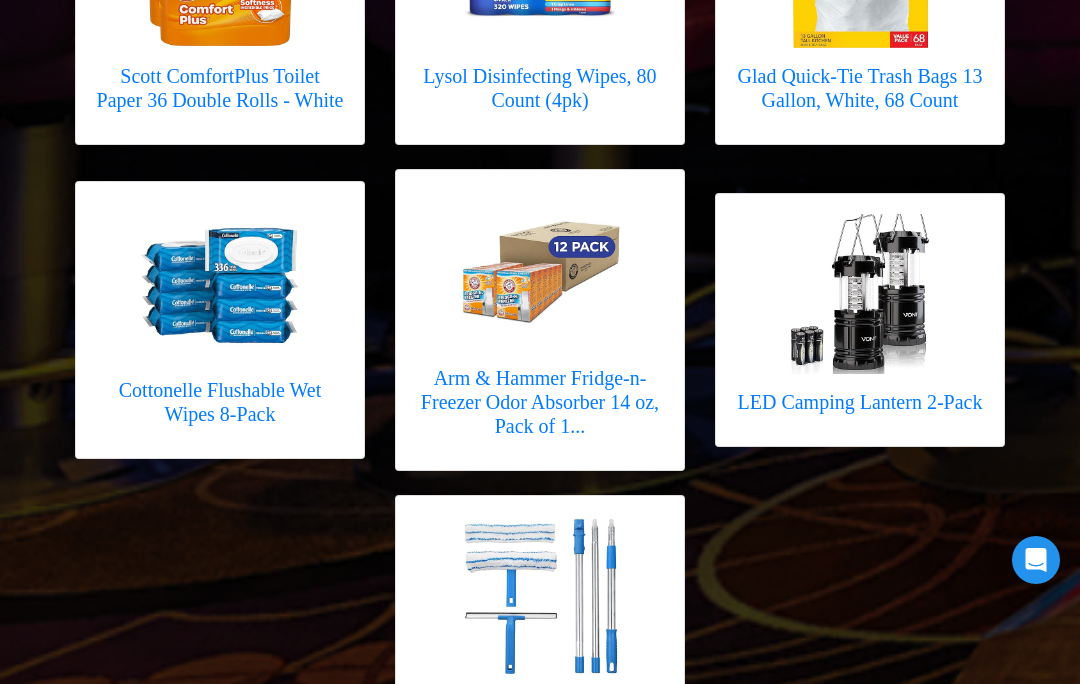 click at bounding box center [860, 294] 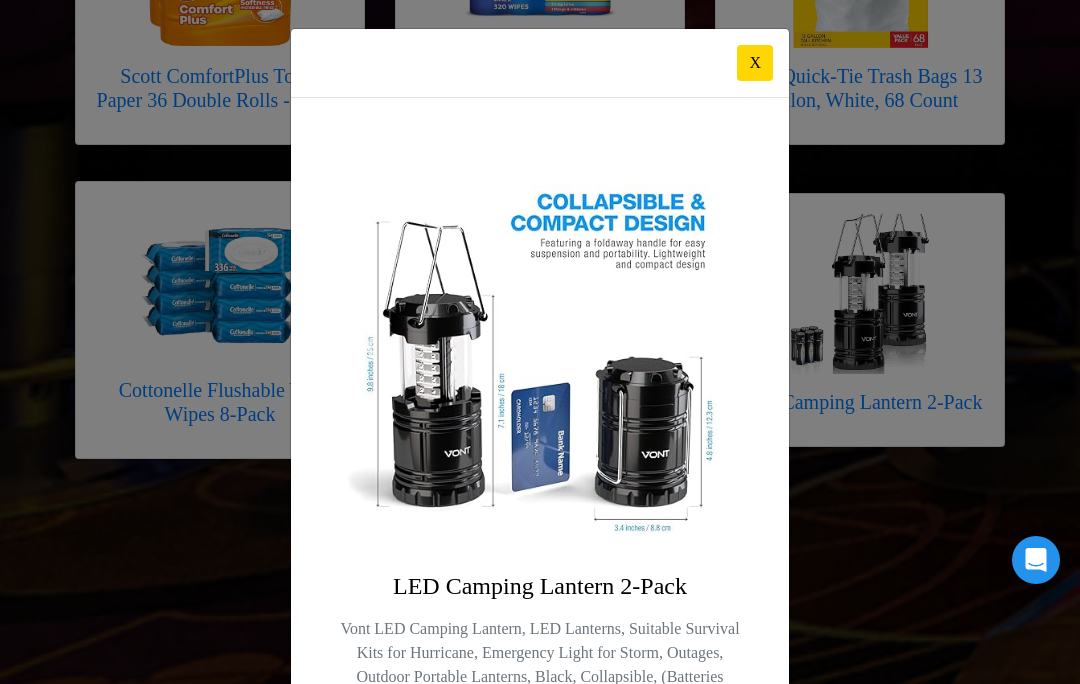 click at bounding box center [540, 347] 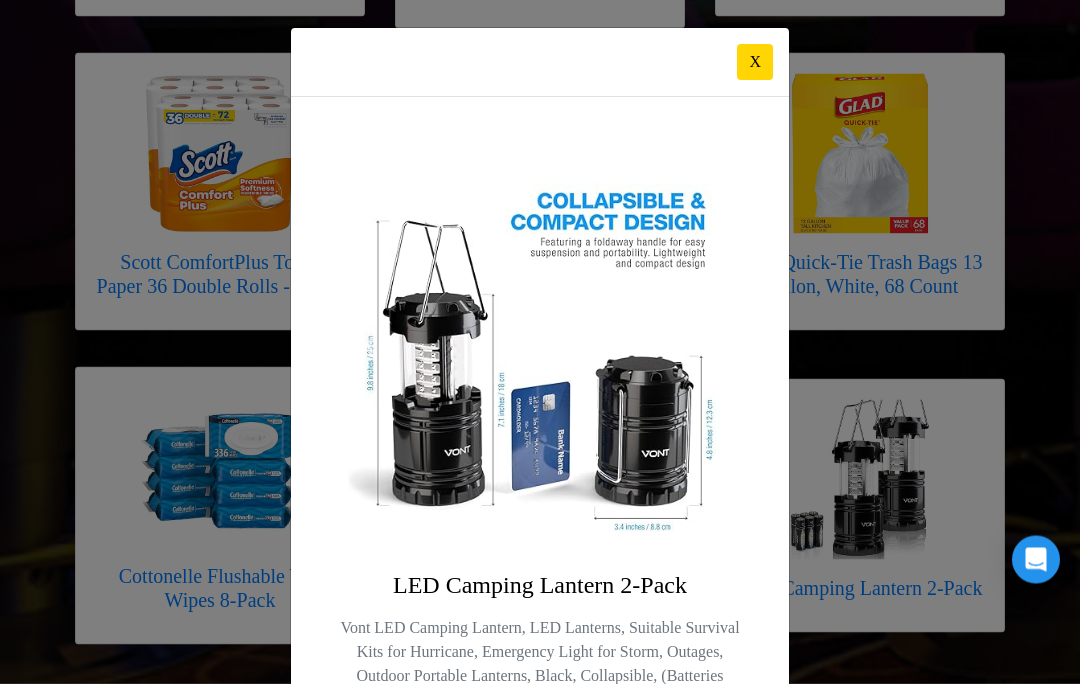 scroll, scrollTop: 1867, scrollLeft: 0, axis: vertical 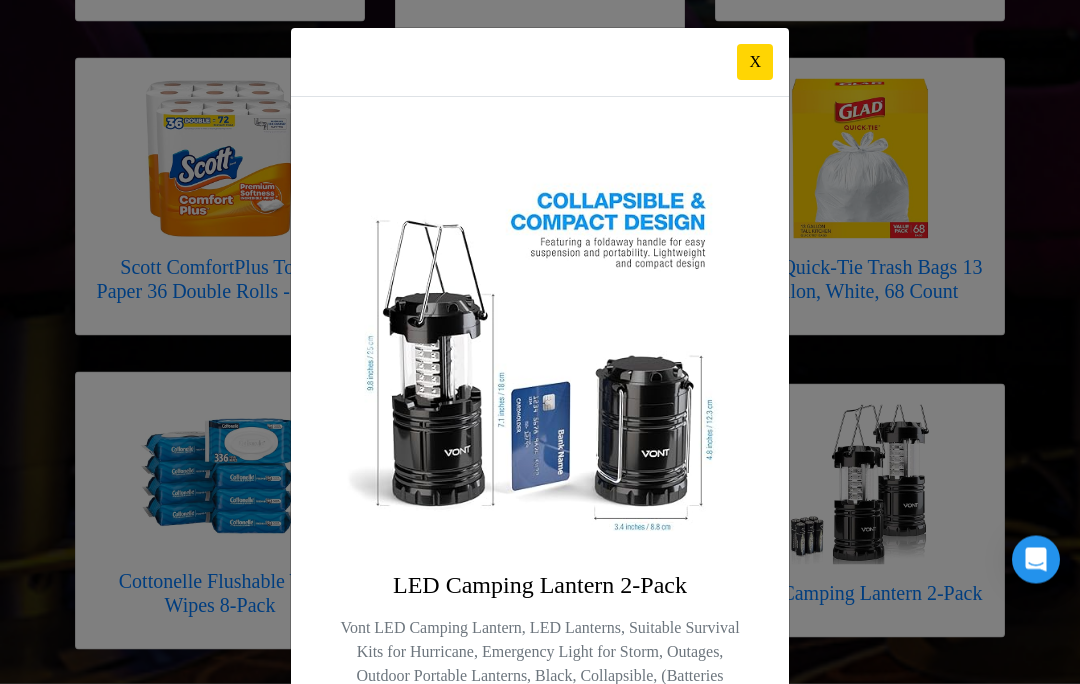 click on "X" at bounding box center (755, 63) 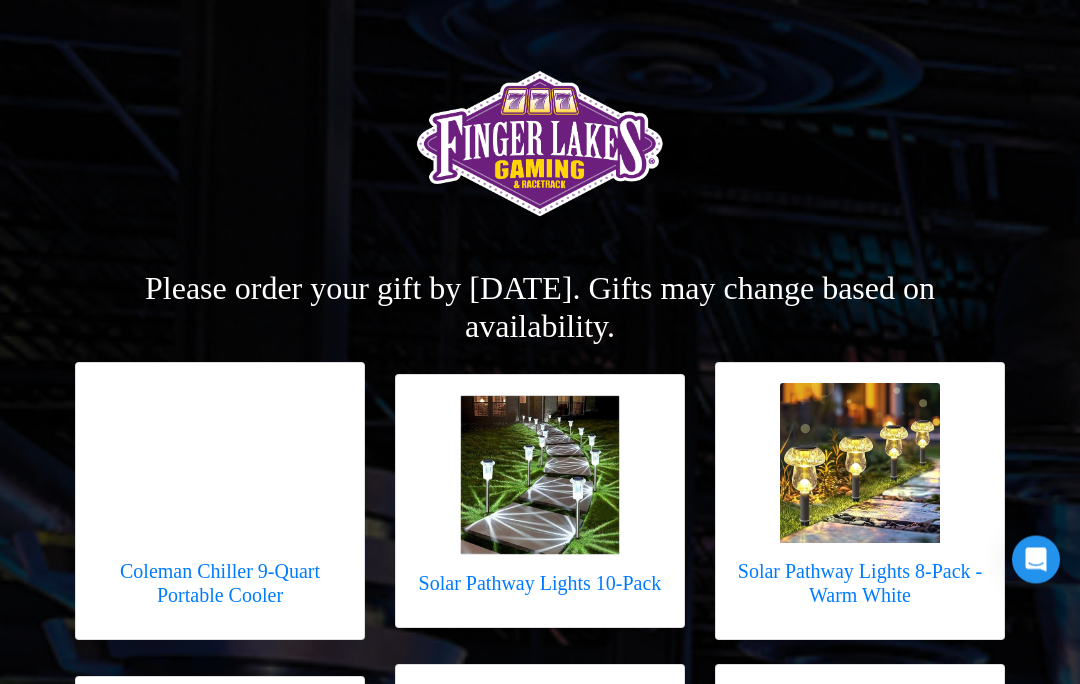 scroll, scrollTop: 0, scrollLeft: 0, axis: both 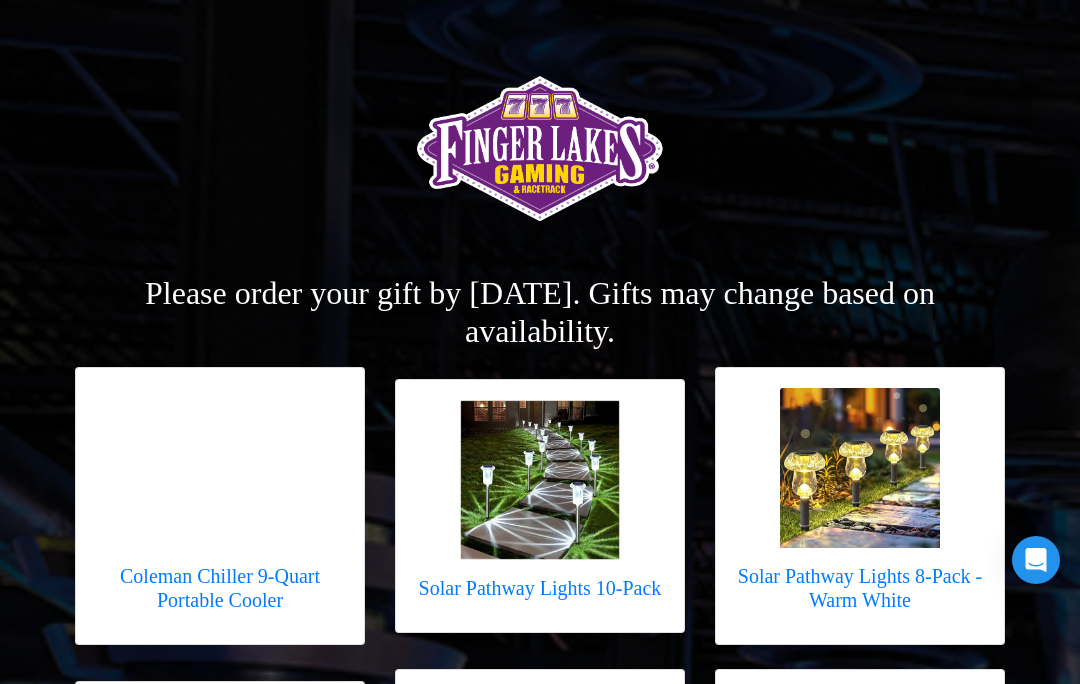 click at bounding box center [540, 162] 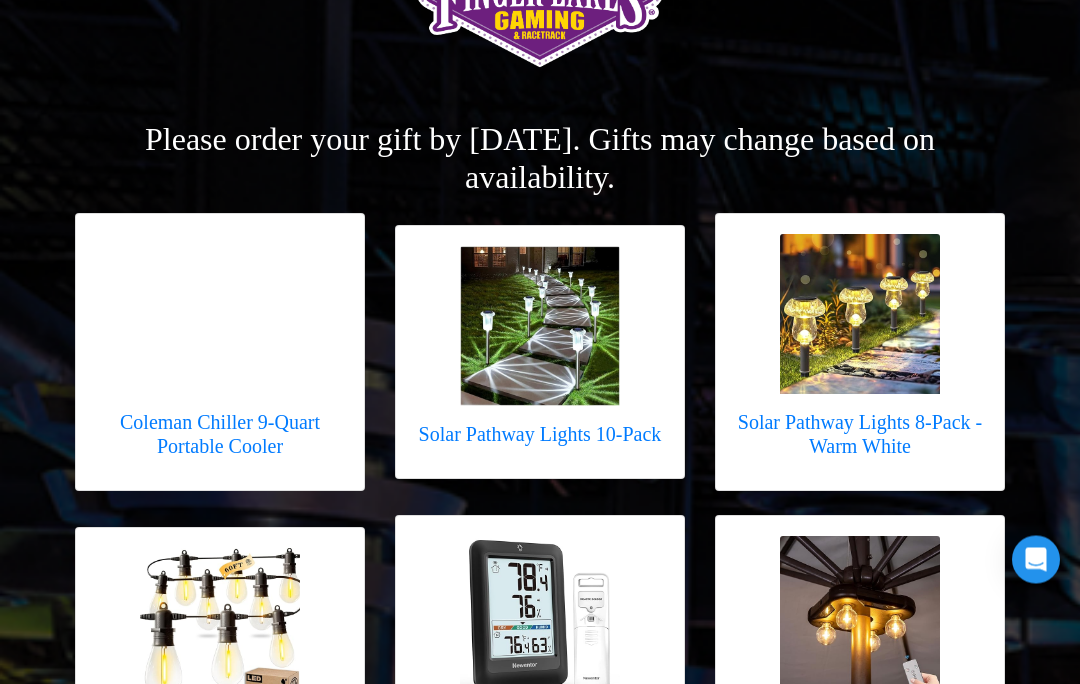 scroll, scrollTop: 0, scrollLeft: 0, axis: both 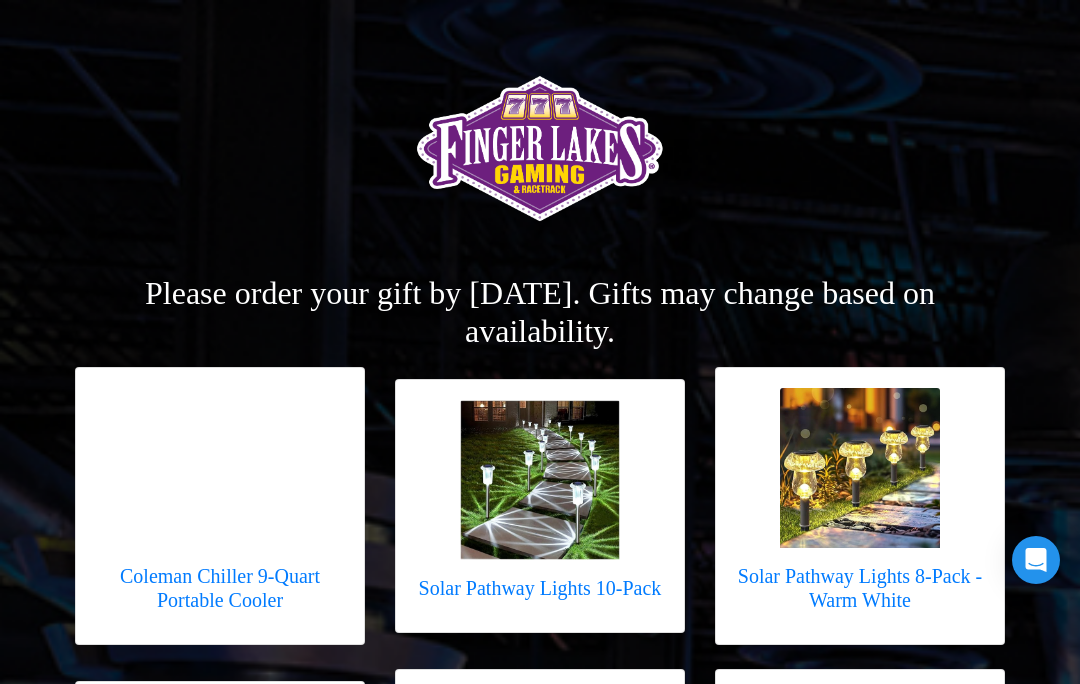 click at bounding box center (540, 150) 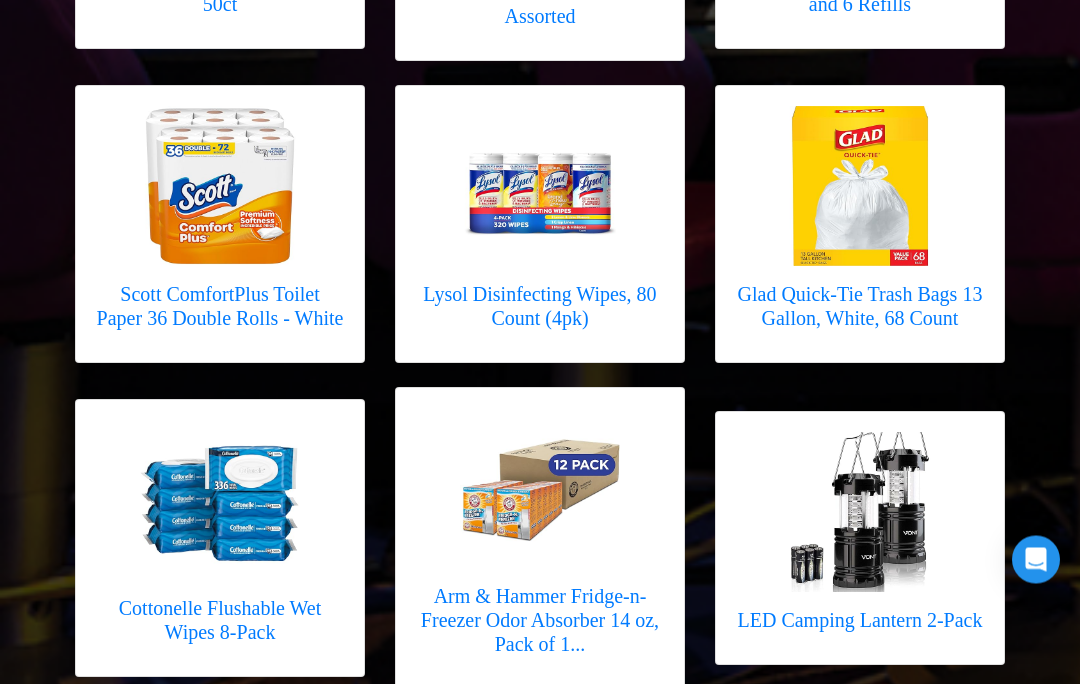 scroll, scrollTop: 1852, scrollLeft: 0, axis: vertical 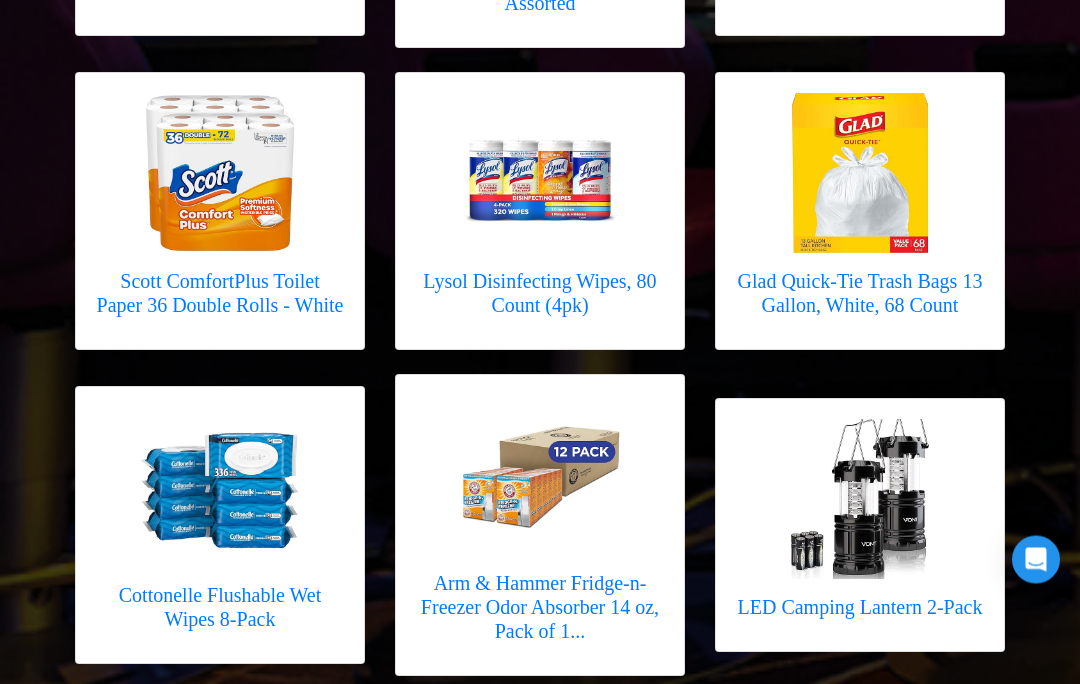 click at bounding box center (860, 500) 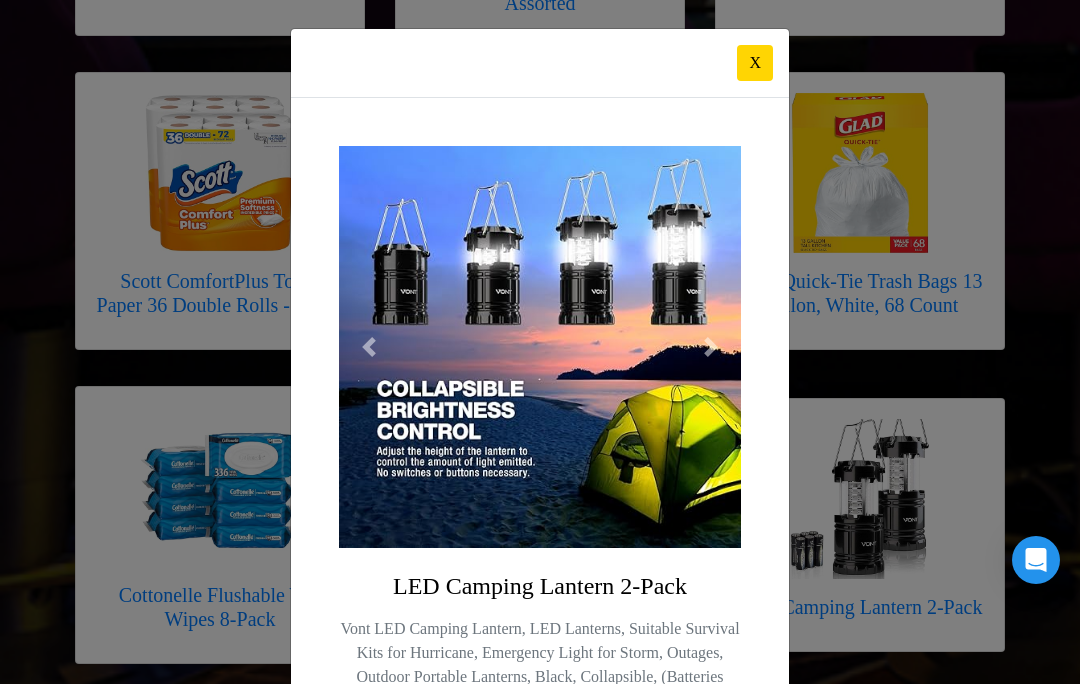 click at bounding box center (540, 347) 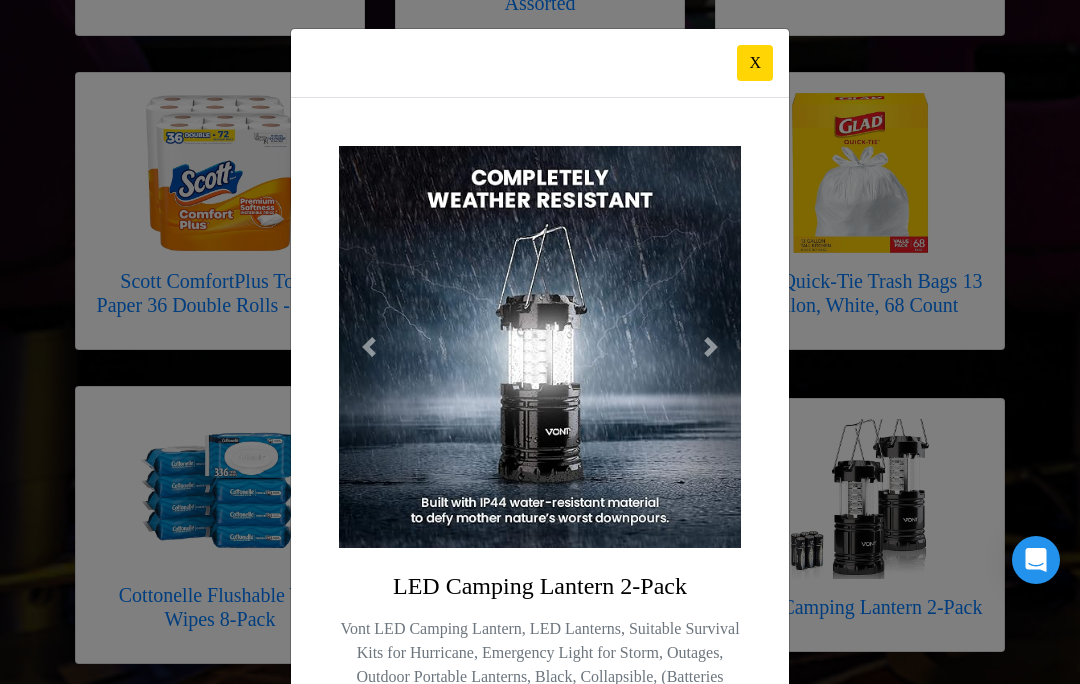 click at bounding box center (711, 347) 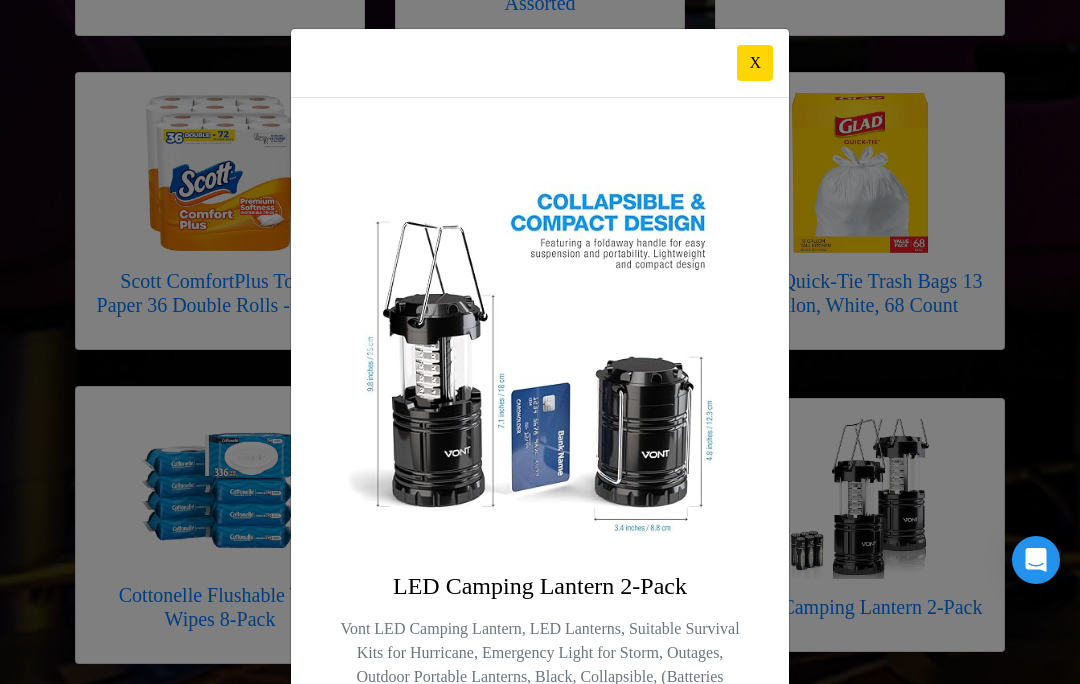 click on "LED Camping Lantern 2-Pack" at bounding box center (540, 441) 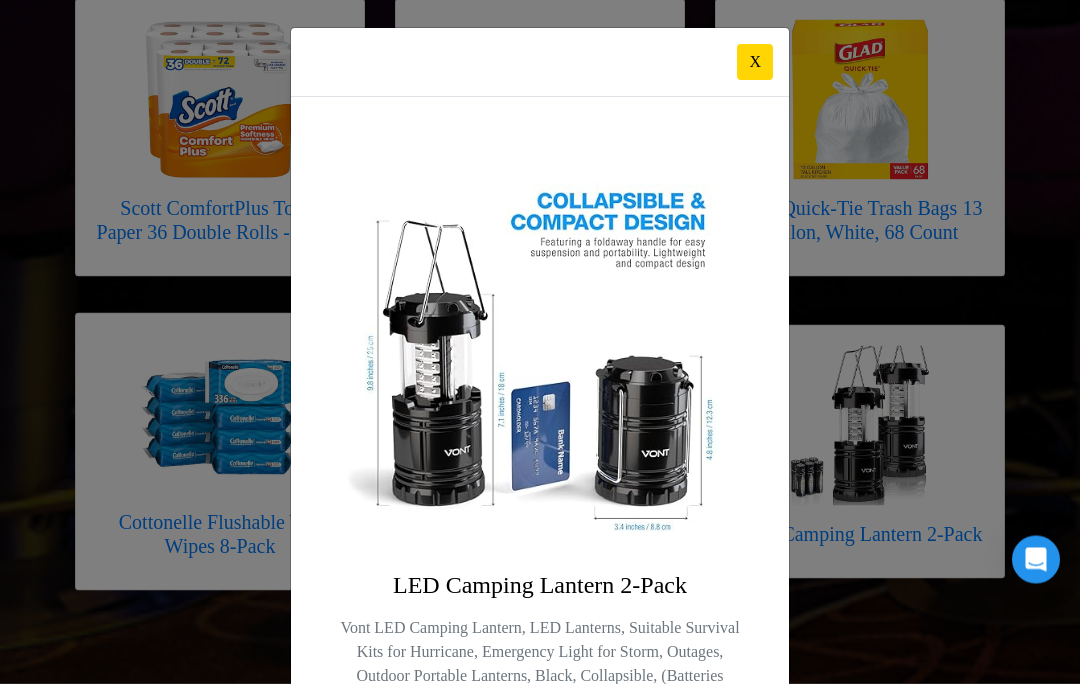 scroll, scrollTop: 1917, scrollLeft: 0, axis: vertical 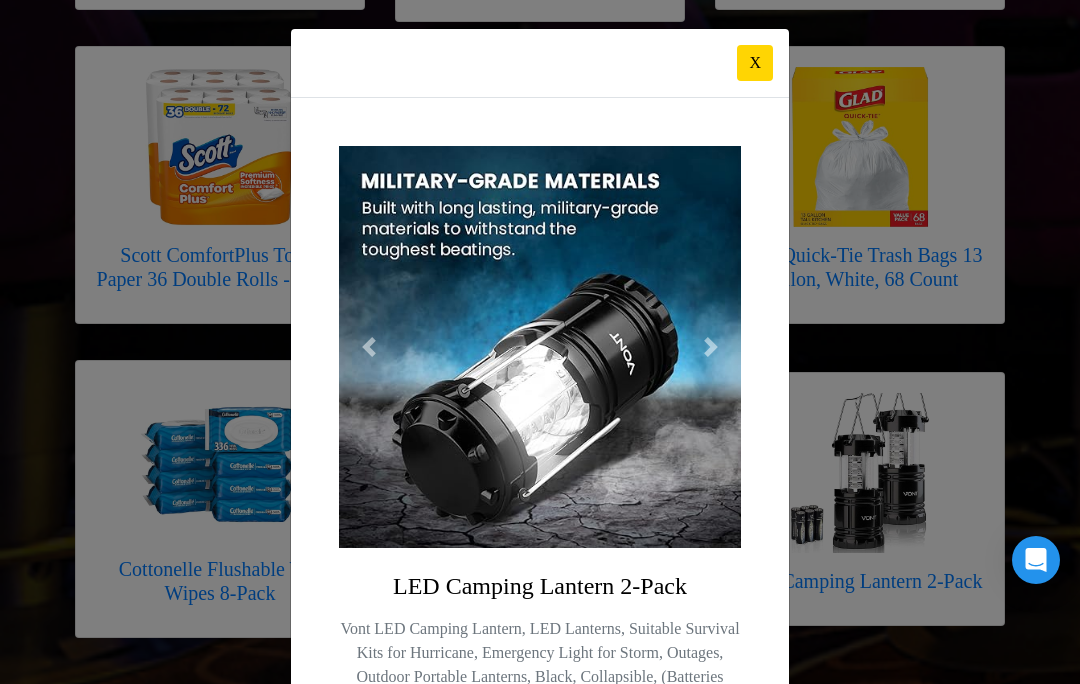 click on "X" at bounding box center (755, 63) 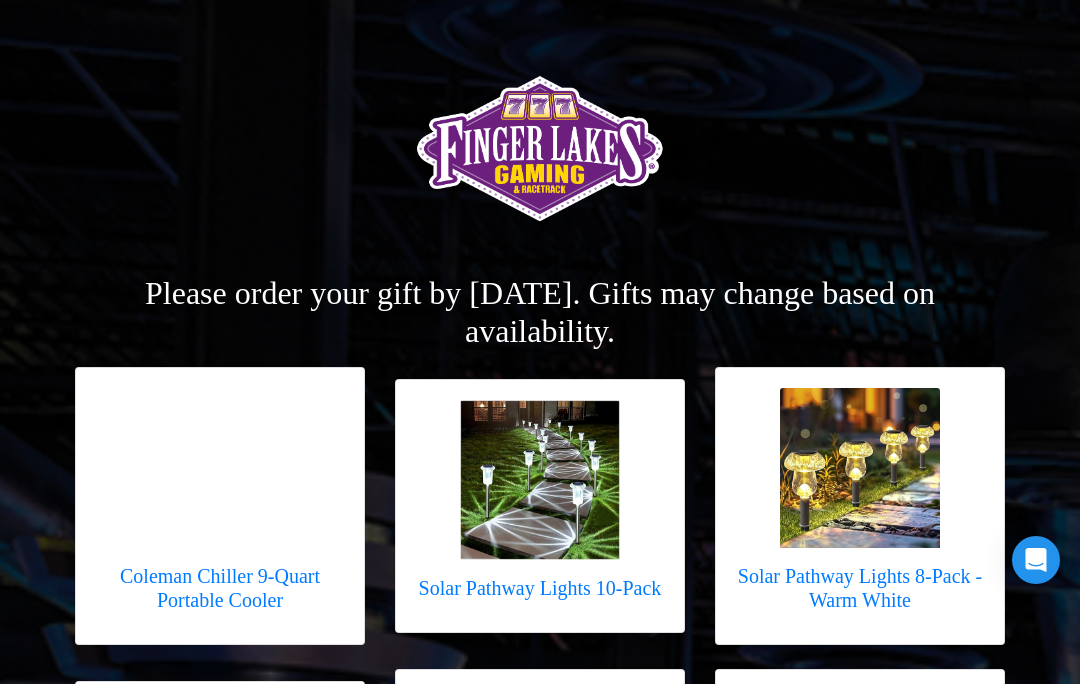 scroll, scrollTop: 23, scrollLeft: 0, axis: vertical 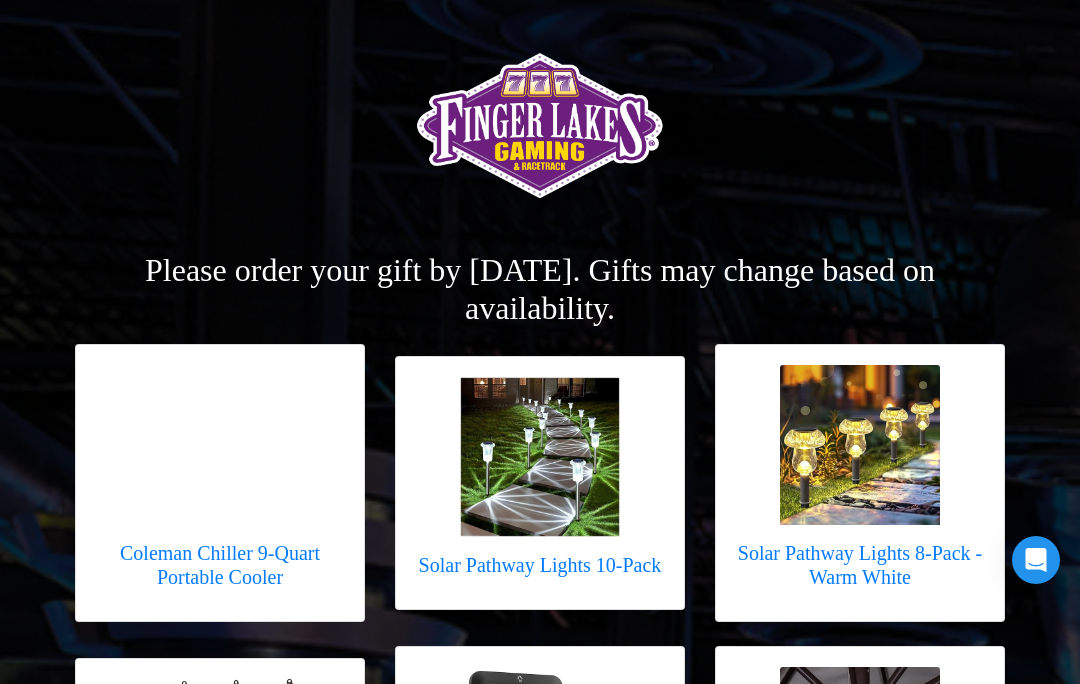click 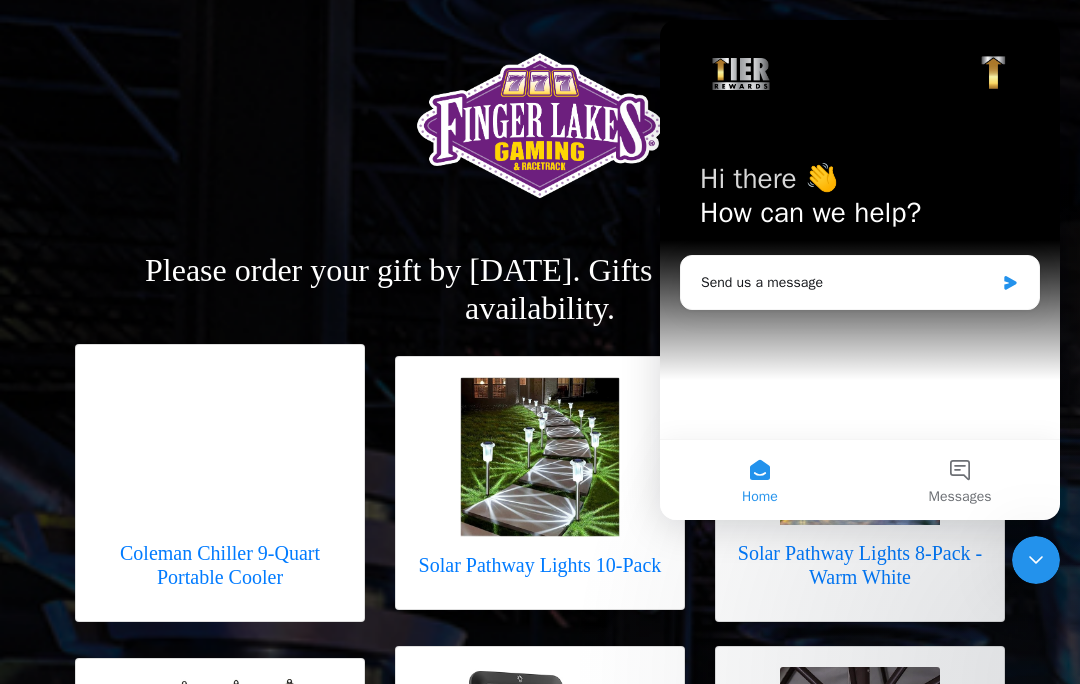 scroll, scrollTop: 0, scrollLeft: 0, axis: both 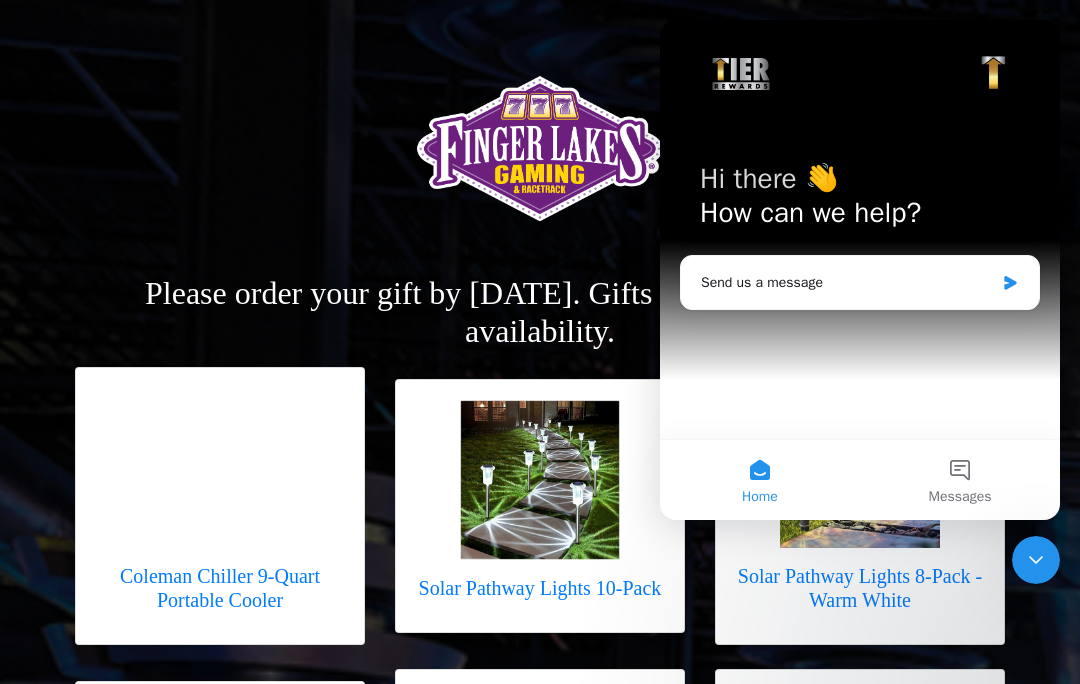 click on "How can we help?" at bounding box center [860, 213] 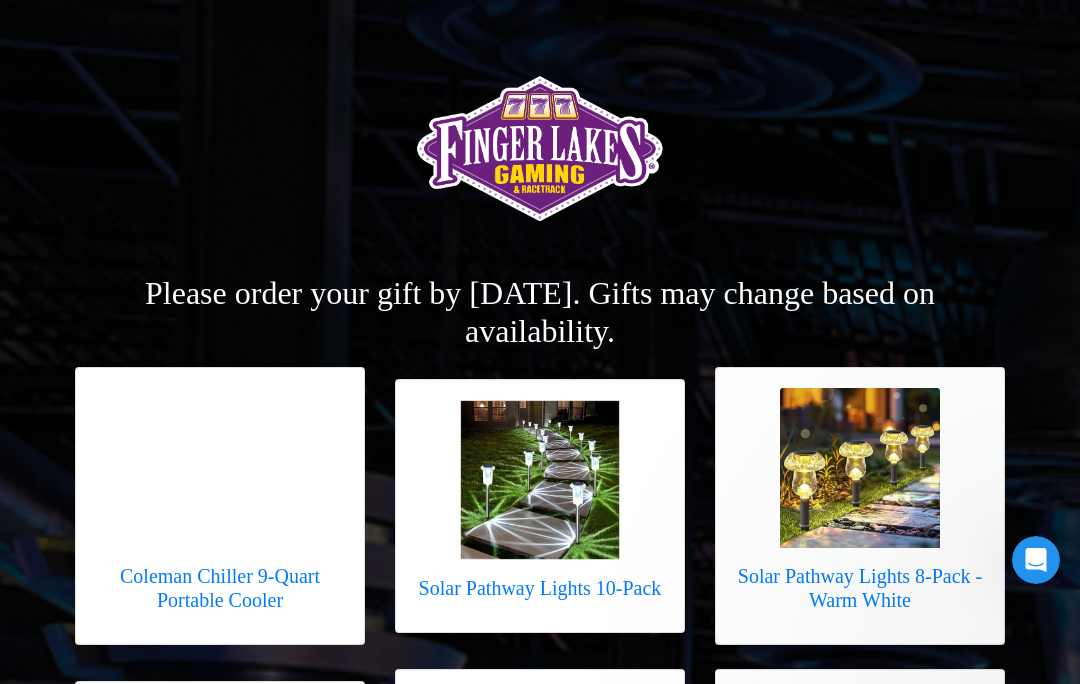 scroll, scrollTop: 0, scrollLeft: 0, axis: both 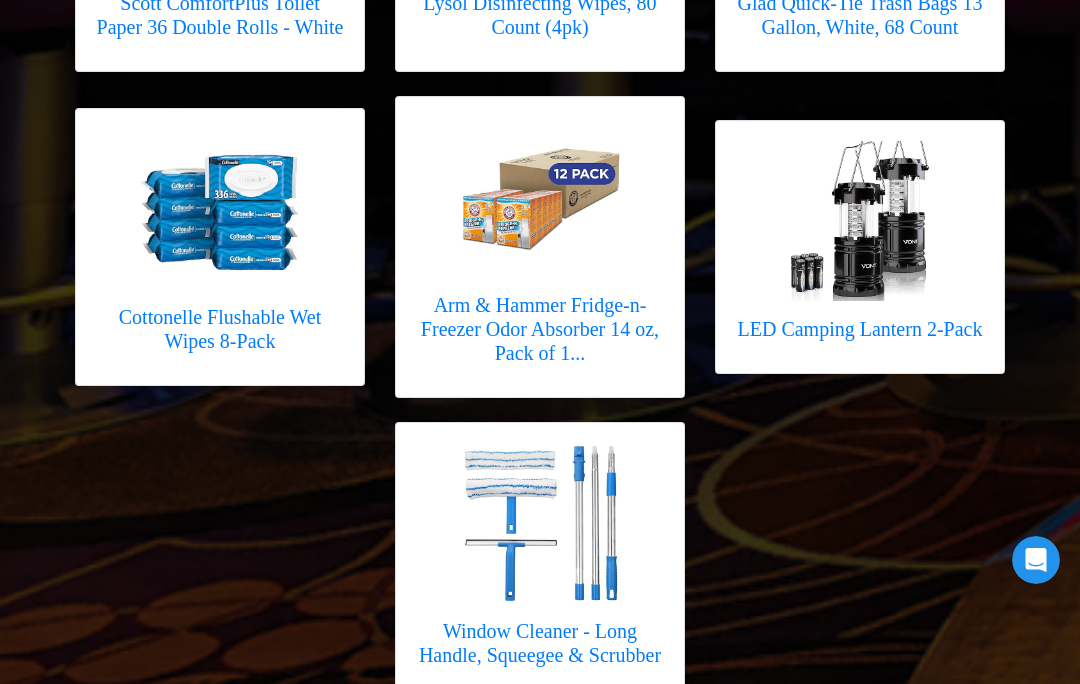 click at bounding box center [860, 221] 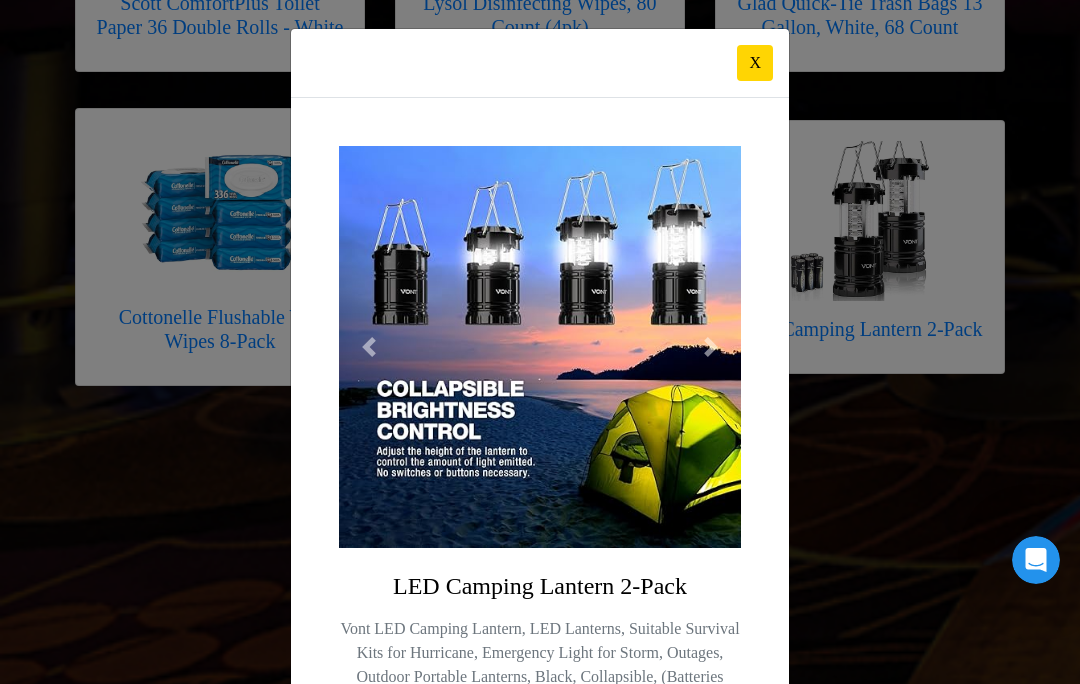 click on "X" at bounding box center [540, 63] 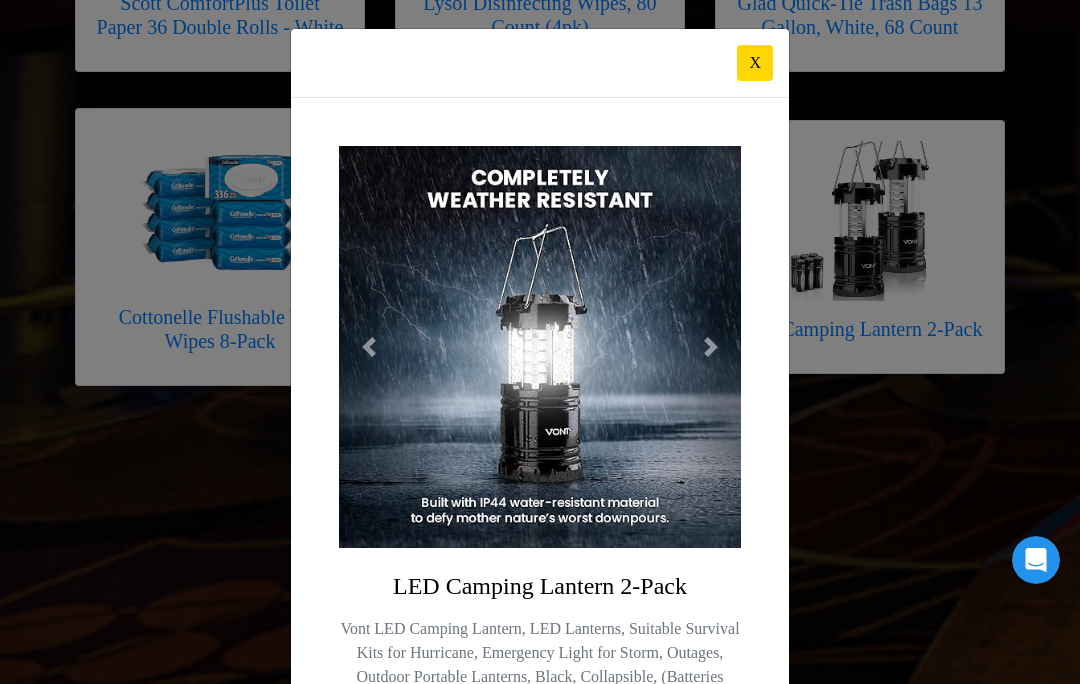 click on "X" at bounding box center (540, 63) 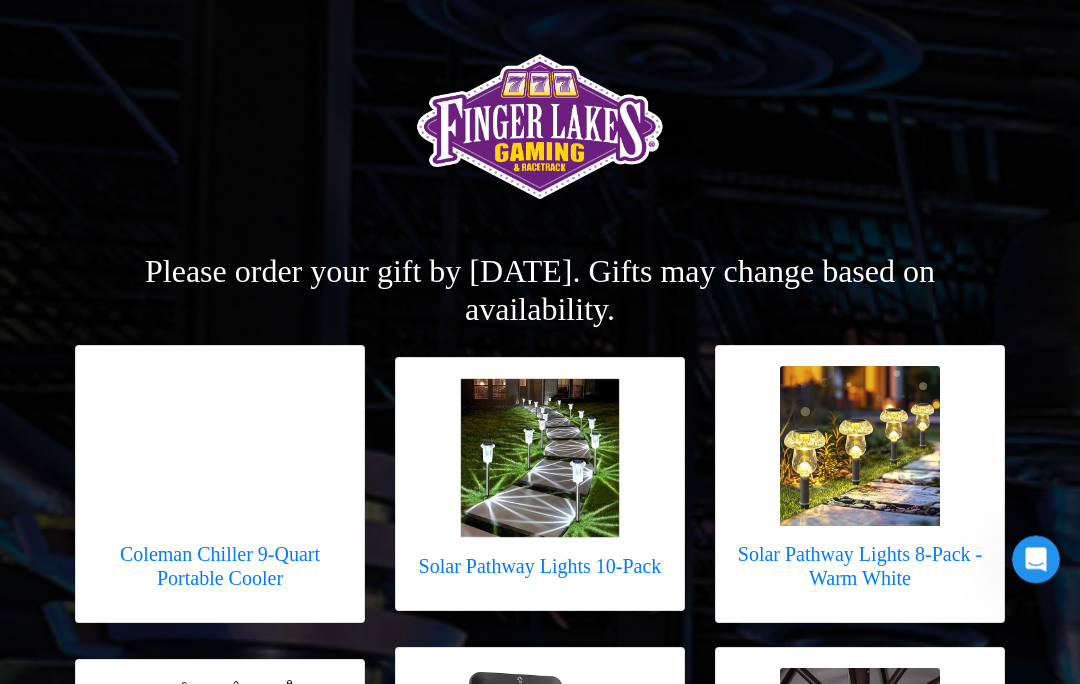 scroll, scrollTop: 0, scrollLeft: 0, axis: both 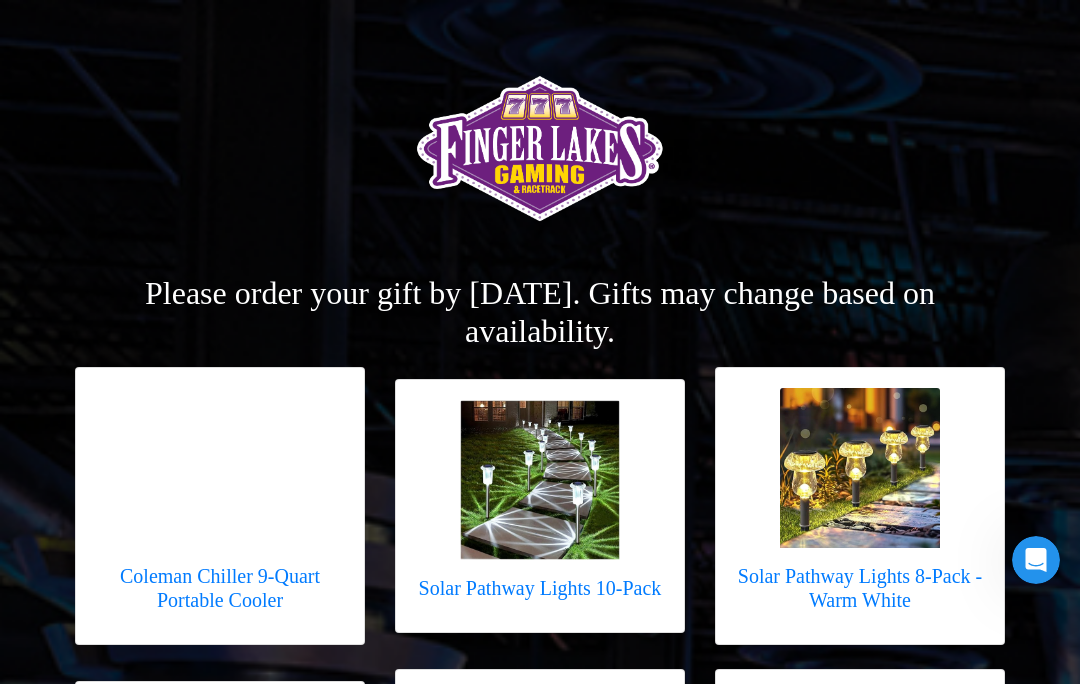 click at bounding box center [540, 150] 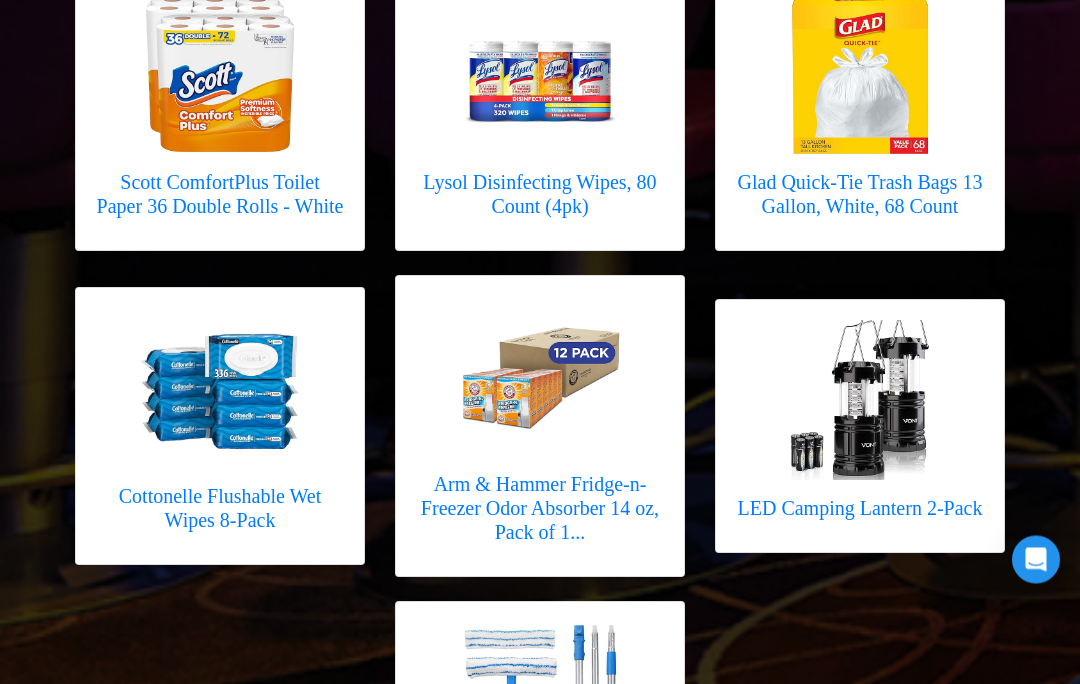 scroll, scrollTop: 2131, scrollLeft: 0, axis: vertical 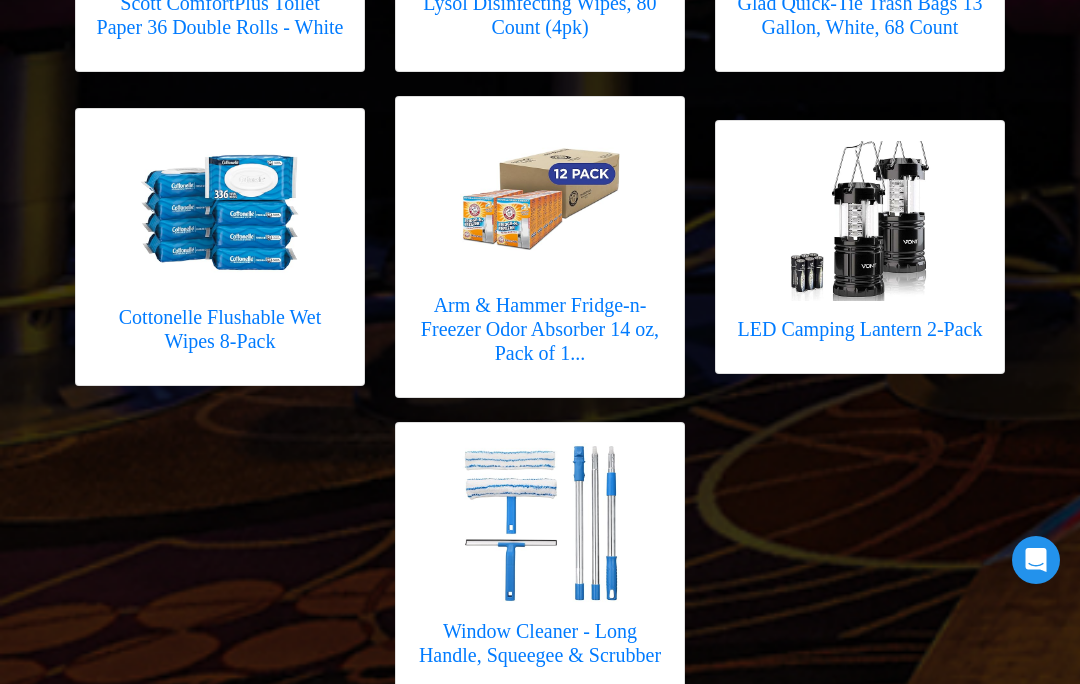 click on "Powered by Tier Rewards™" at bounding box center (539, 759) 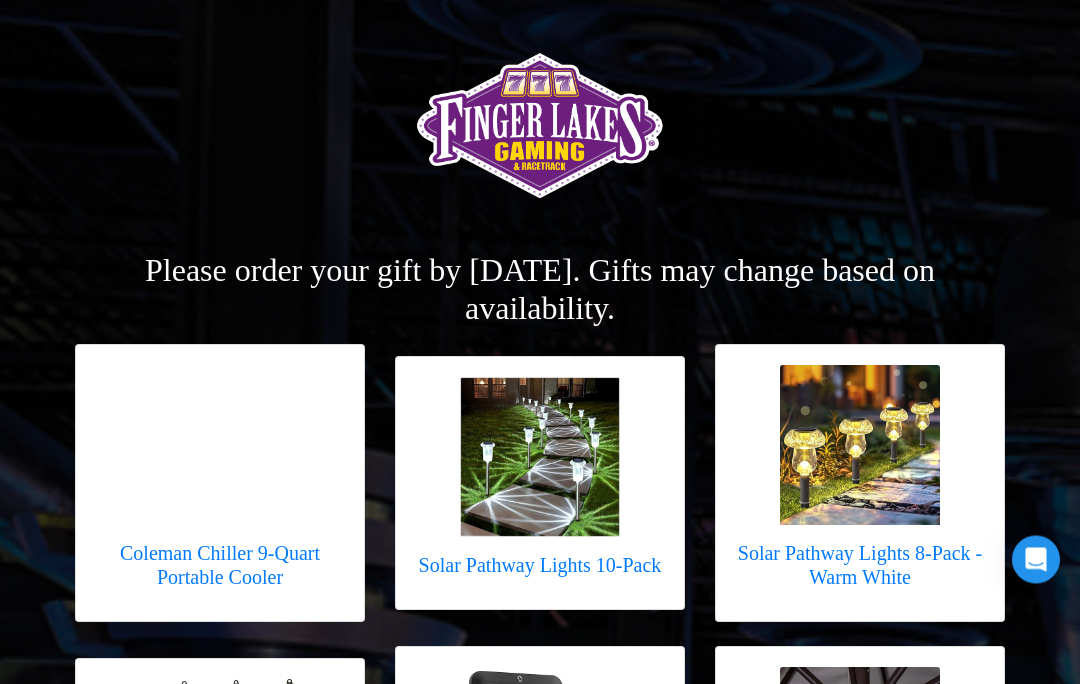 scroll, scrollTop: 0, scrollLeft: 0, axis: both 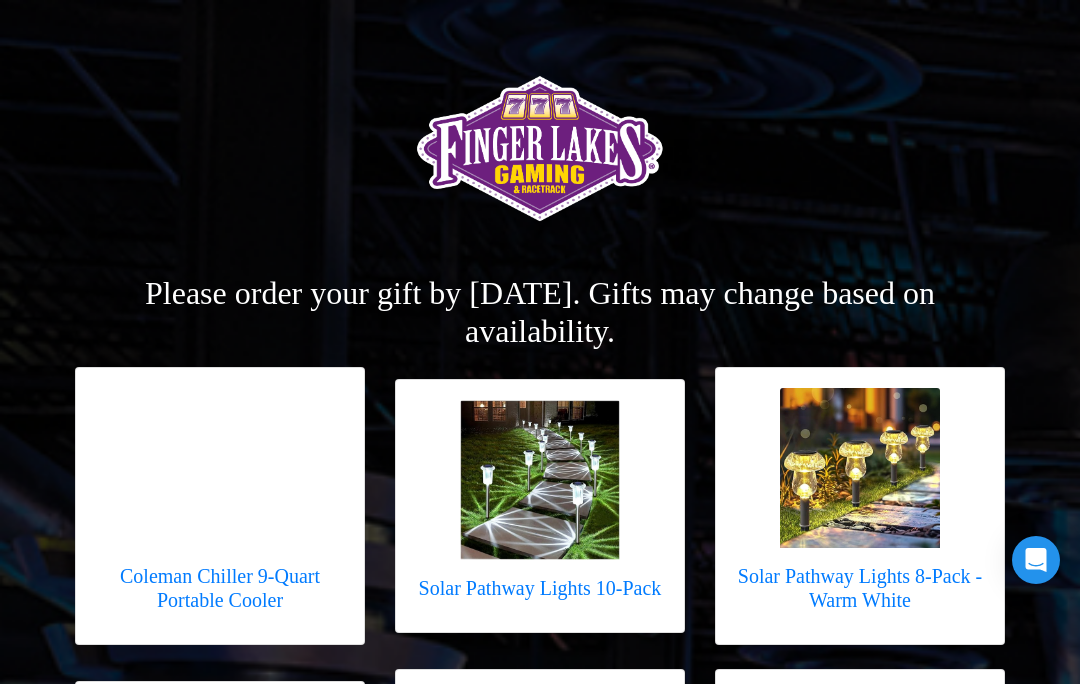 click on "Please order your gift by 7/25/25. Gifts may change based on availability.
Coleman Chiller 9-Quart Portable Cooler
X
Coleman Chiller 9-Quart Portable Cooler
X" at bounding box center [540, 1451] 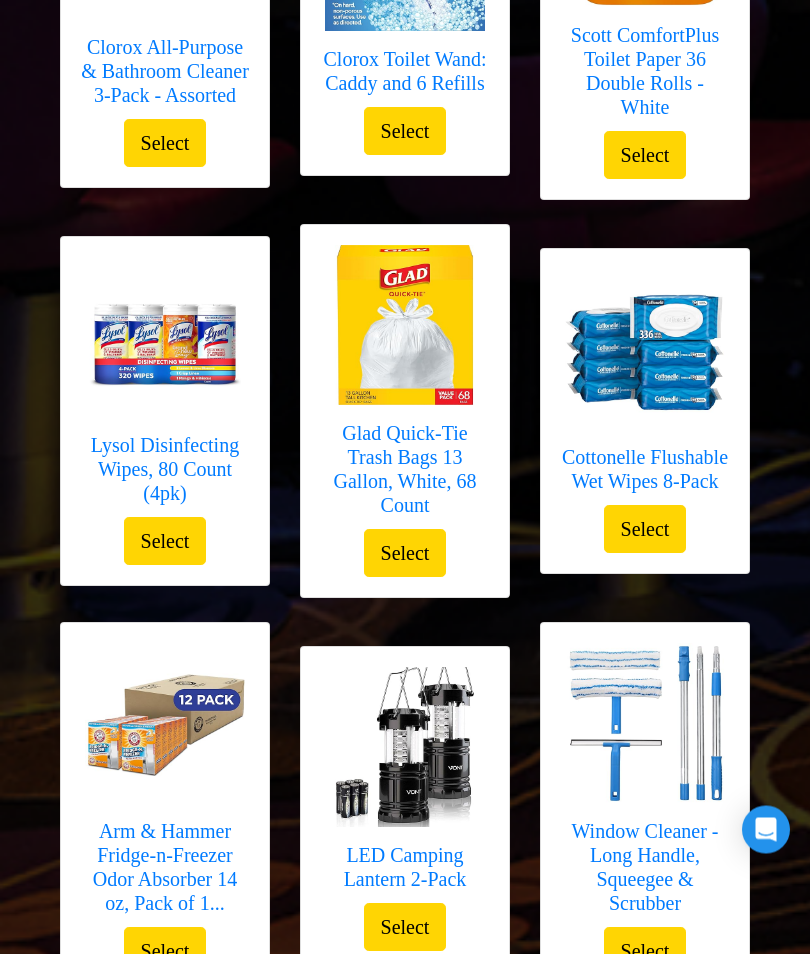 scroll, scrollTop: 2081, scrollLeft: 0, axis: vertical 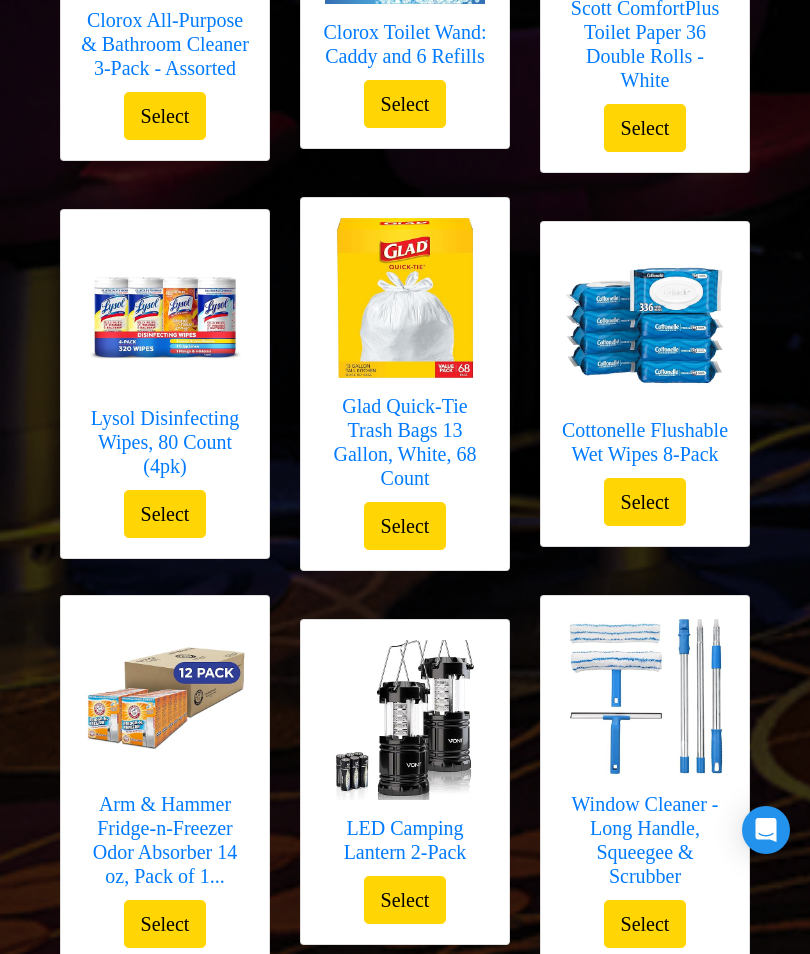 click on "Select" at bounding box center (405, 900) 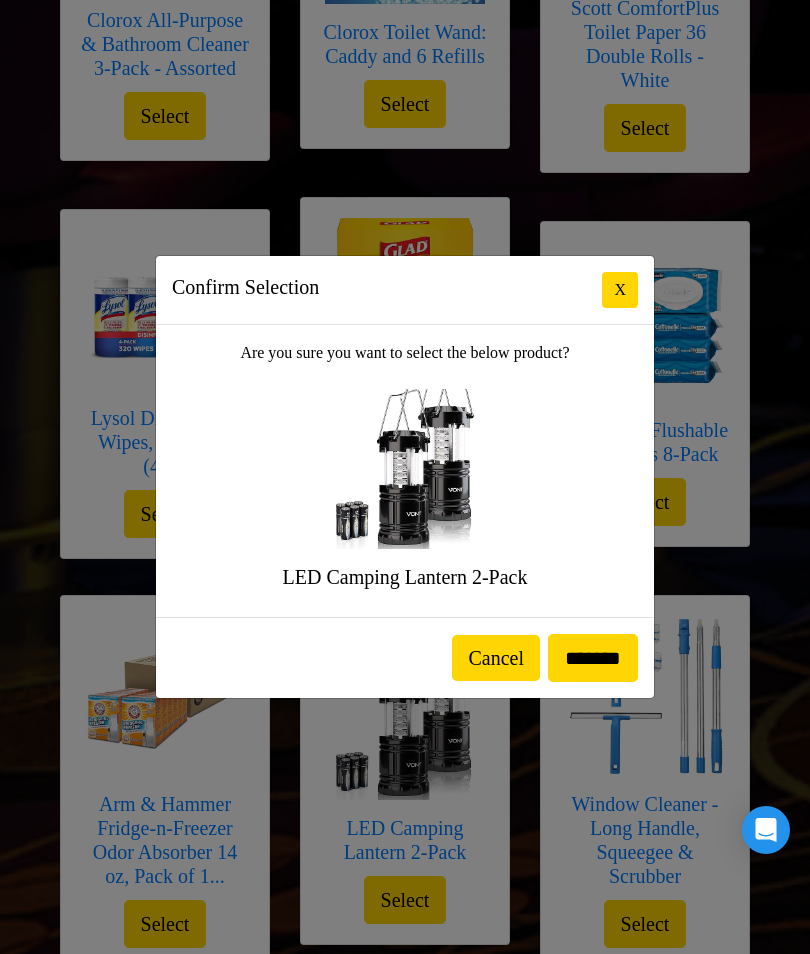 click on "*******" at bounding box center (593, 658) 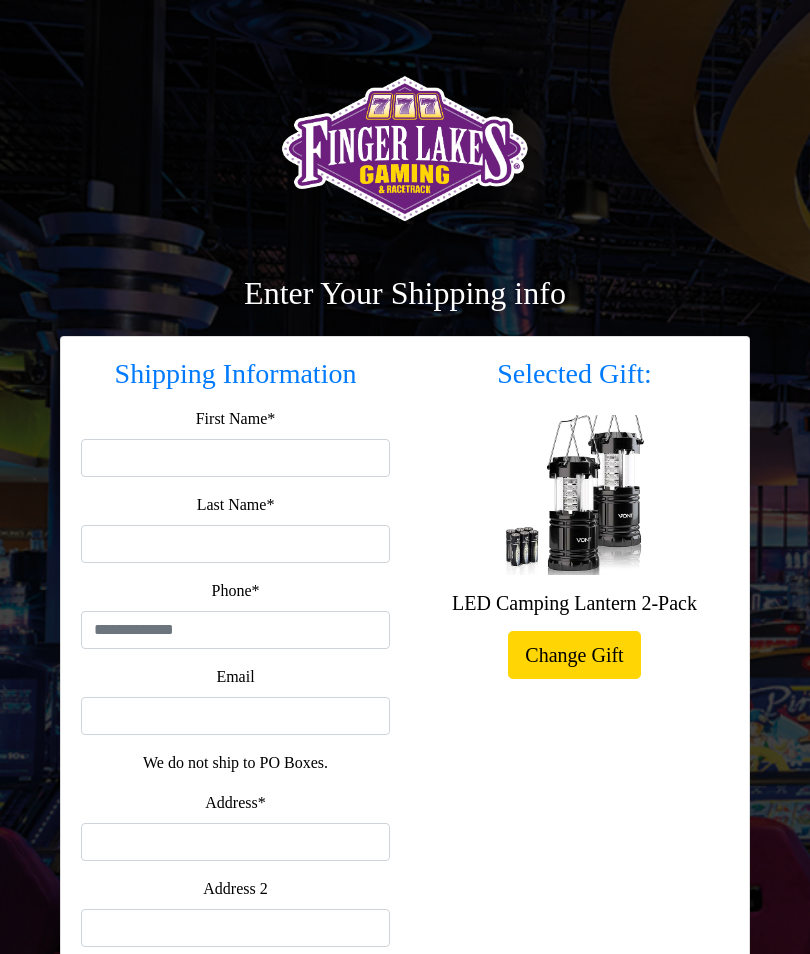 scroll, scrollTop: 0, scrollLeft: 0, axis: both 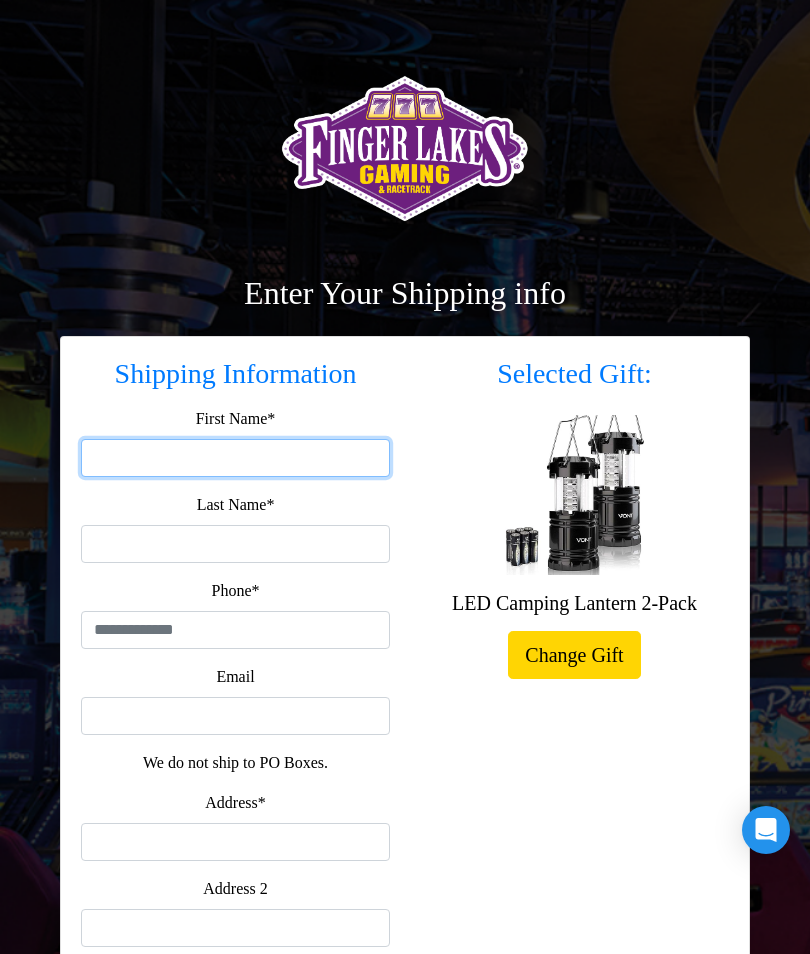 click on "First Name*" at bounding box center [235, 458] 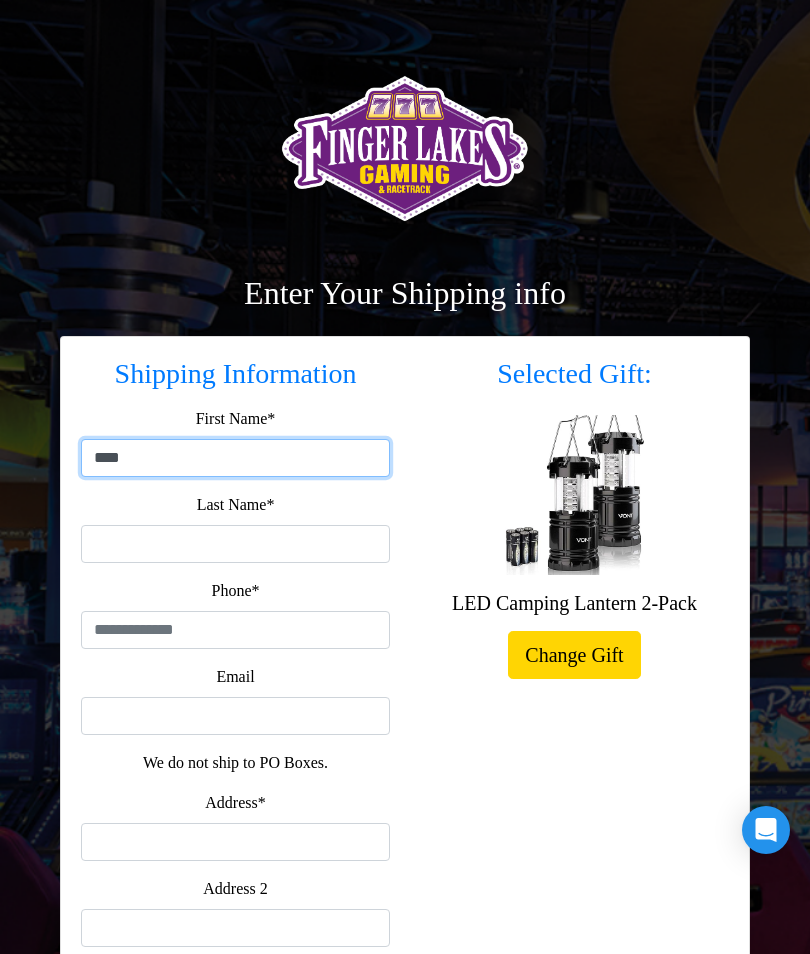 type on "****" 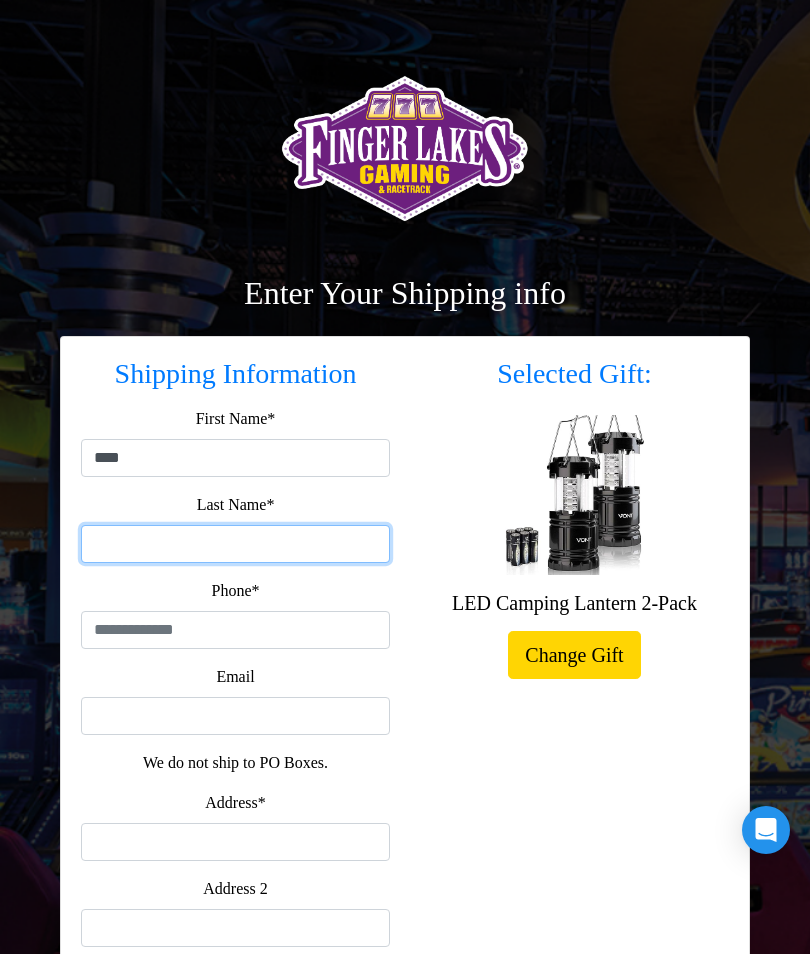click on "Last Name*" at bounding box center [235, 544] 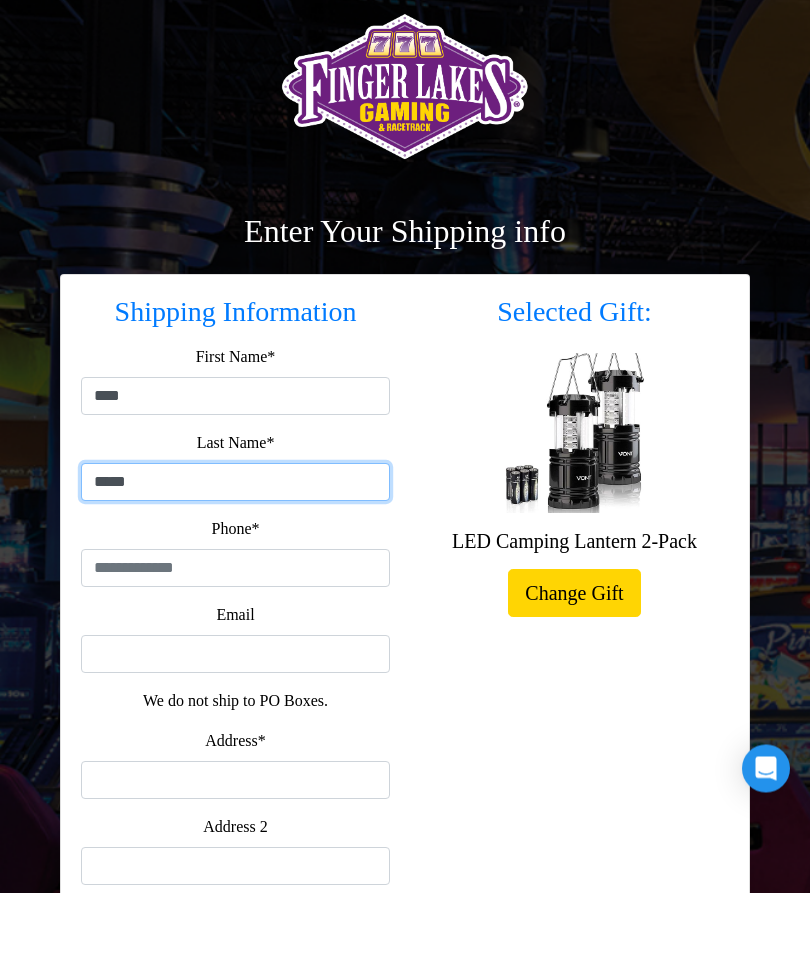 type on "*****" 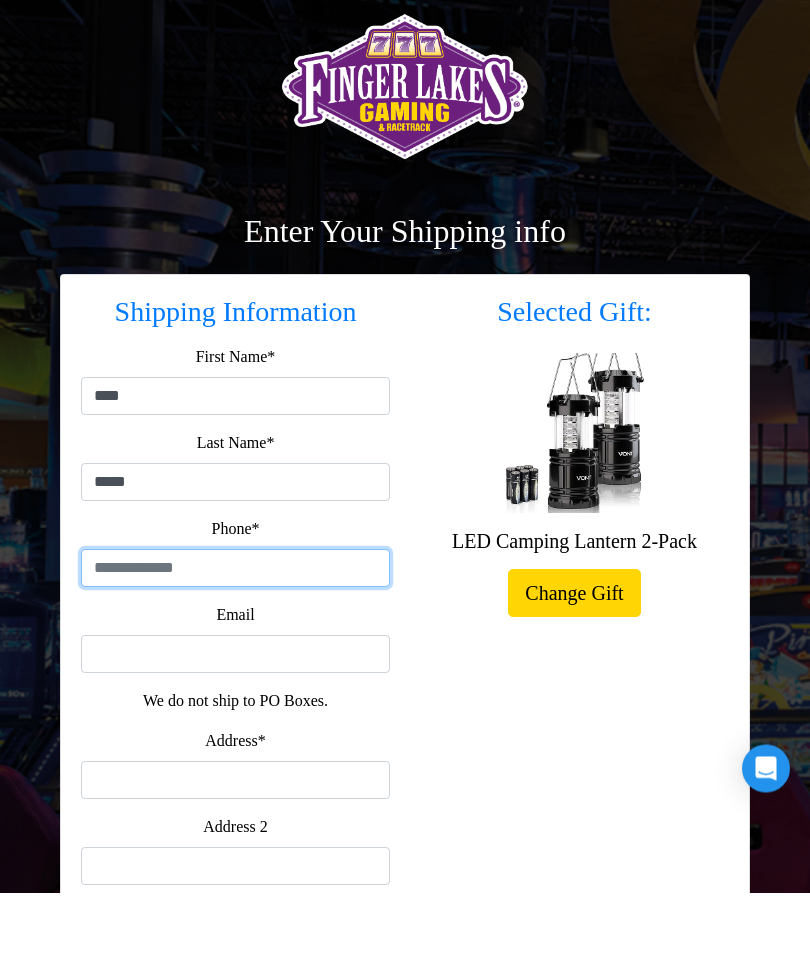 click at bounding box center (235, 630) 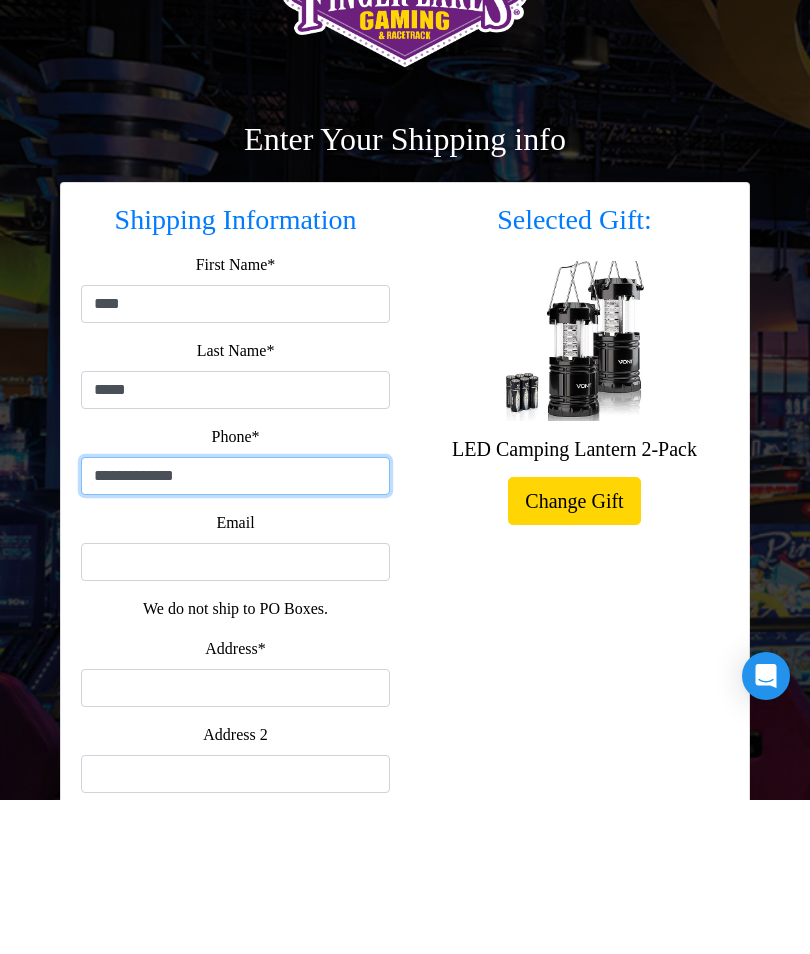 type on "**********" 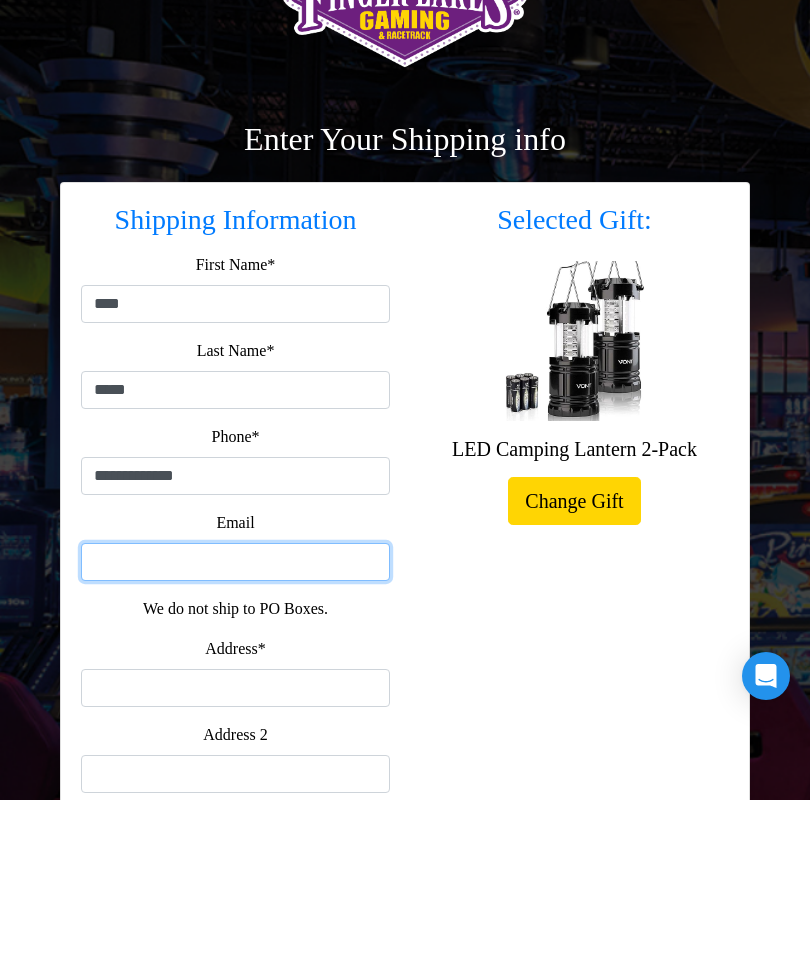 click on "Email" at bounding box center [235, 716] 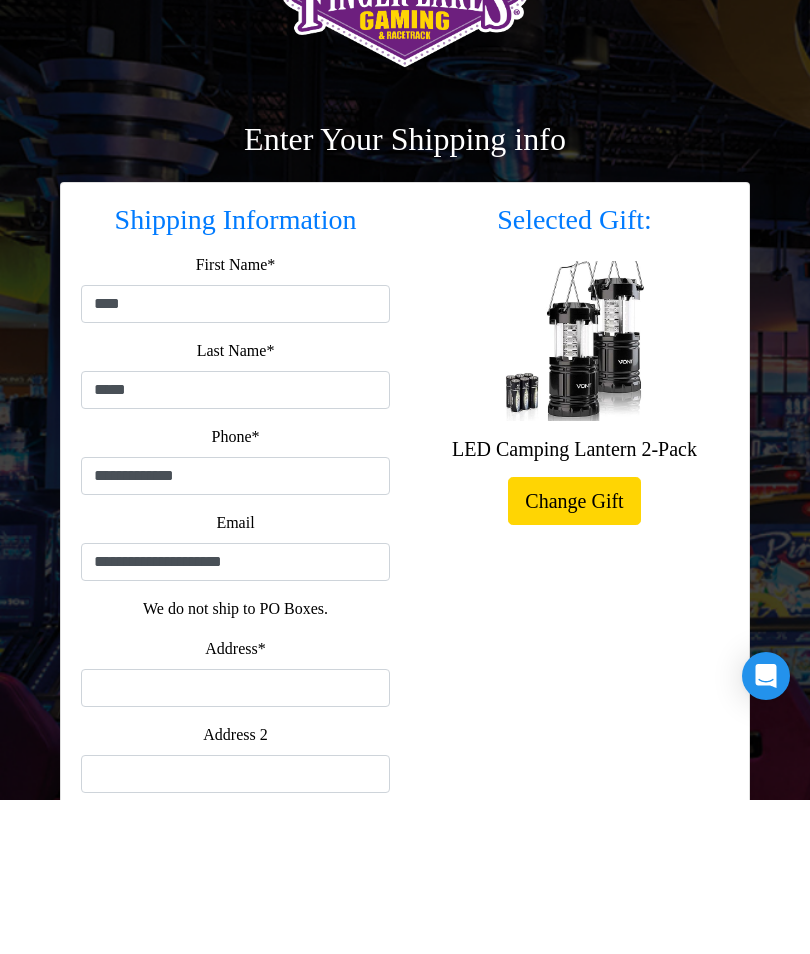 scroll, scrollTop: 154, scrollLeft: 0, axis: vertical 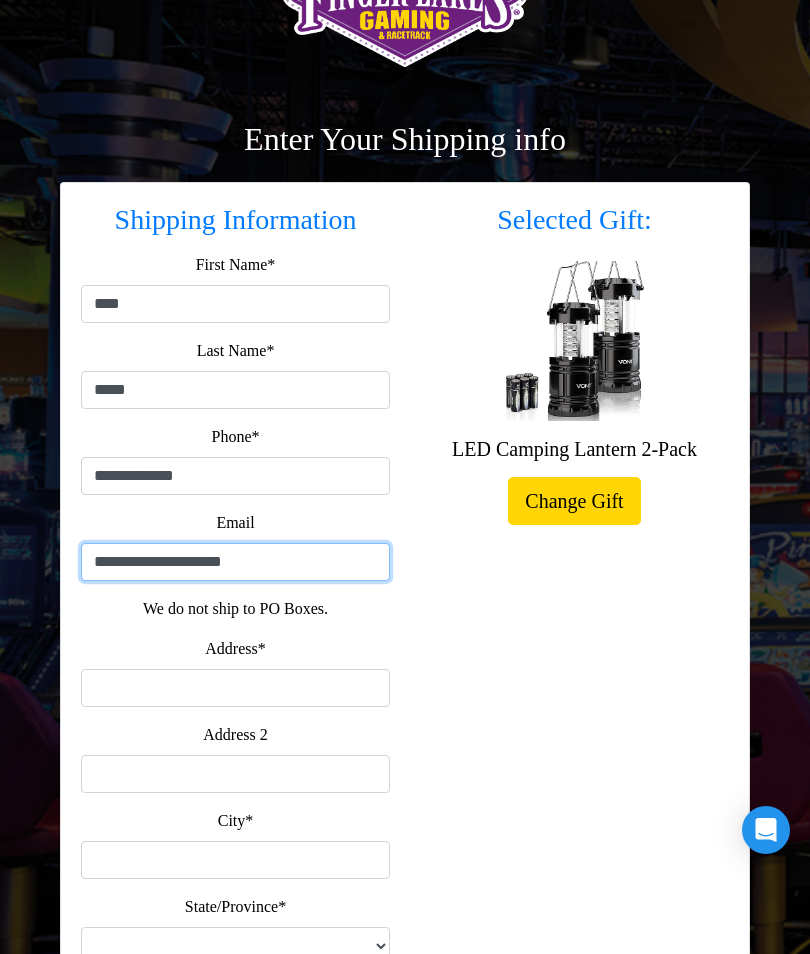 click on "**********" at bounding box center [235, 562] 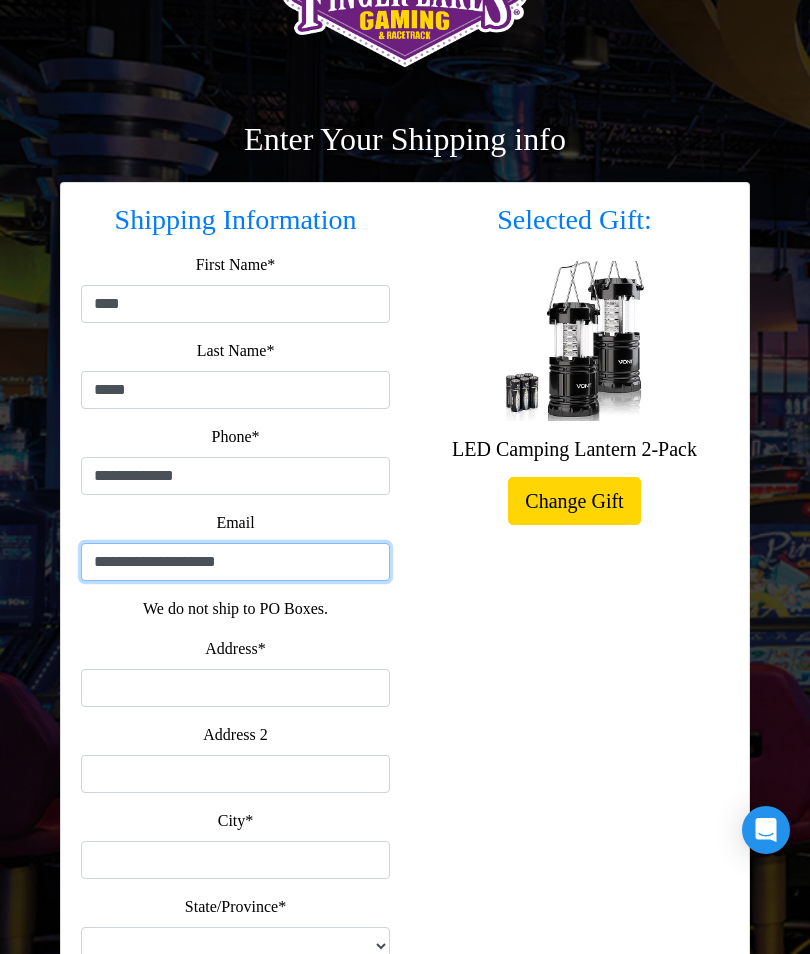 type on "**********" 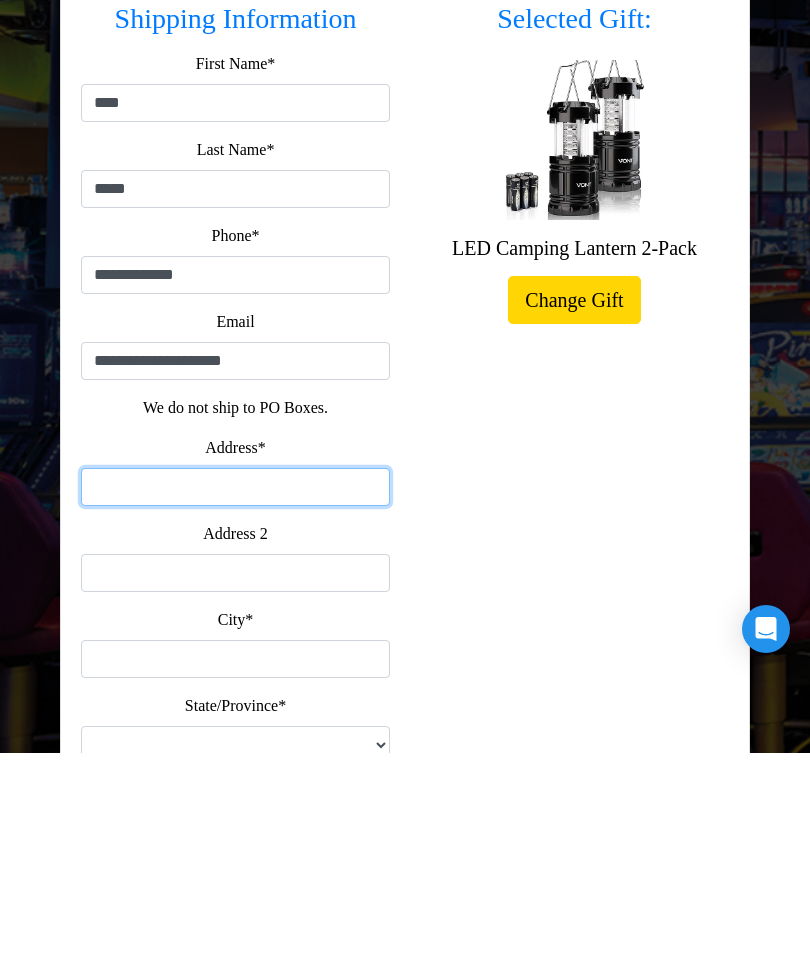 click on "Address*" at bounding box center [235, 688] 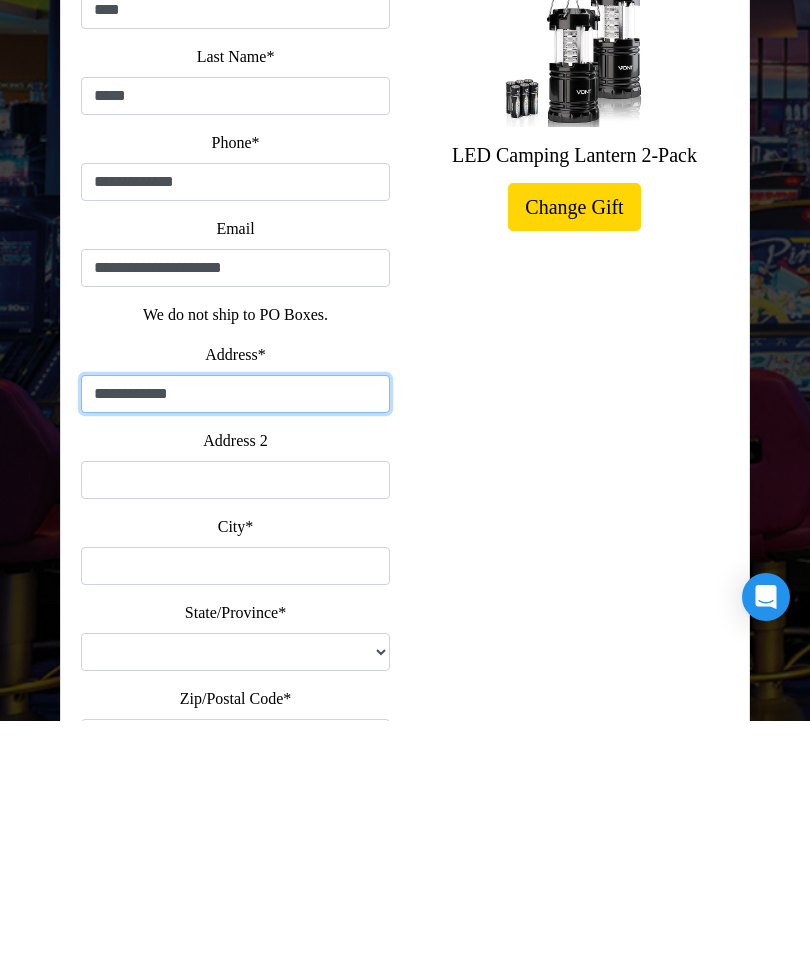 scroll, scrollTop: 215, scrollLeft: 0, axis: vertical 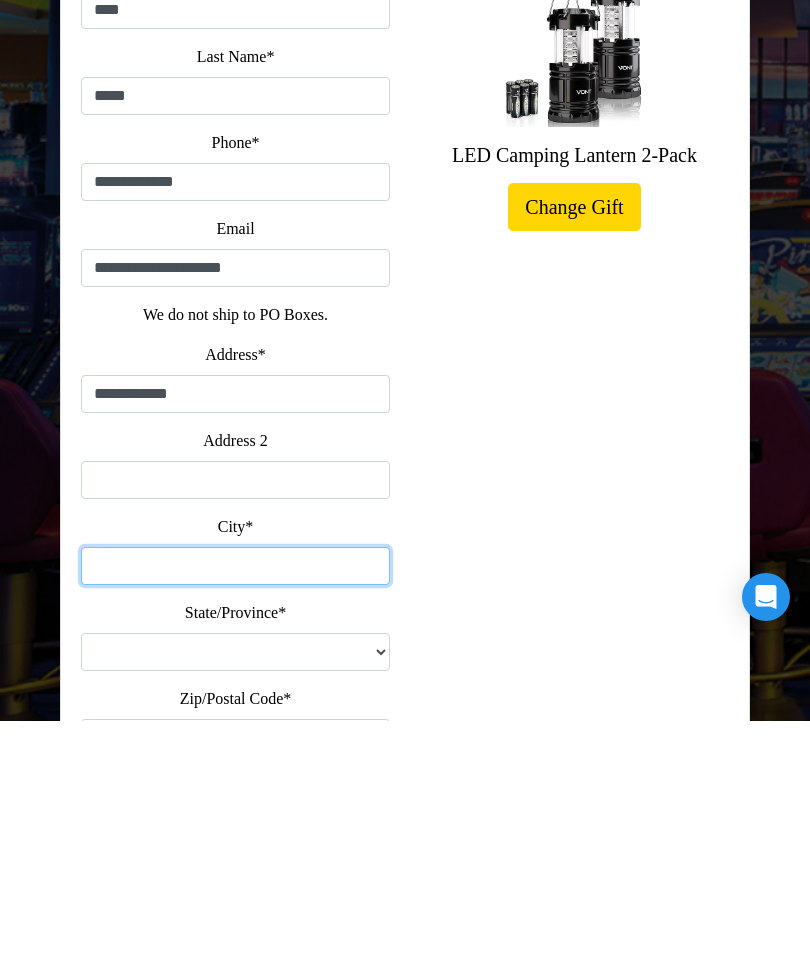 click on "City*" at bounding box center [235, 799] 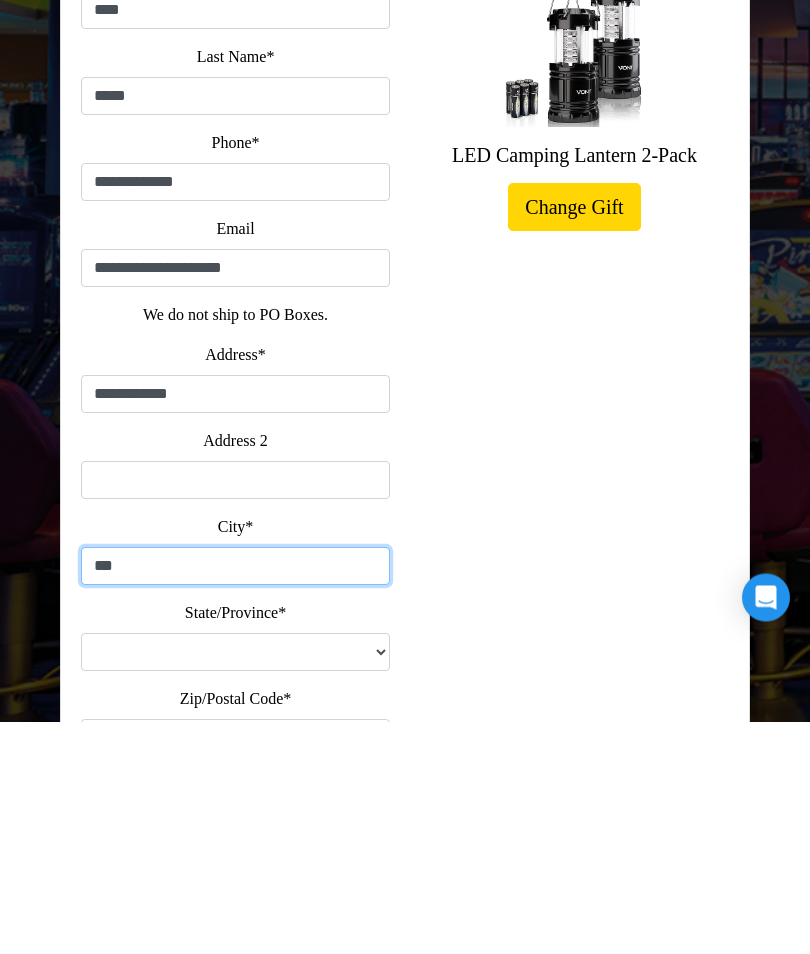 type on "*" 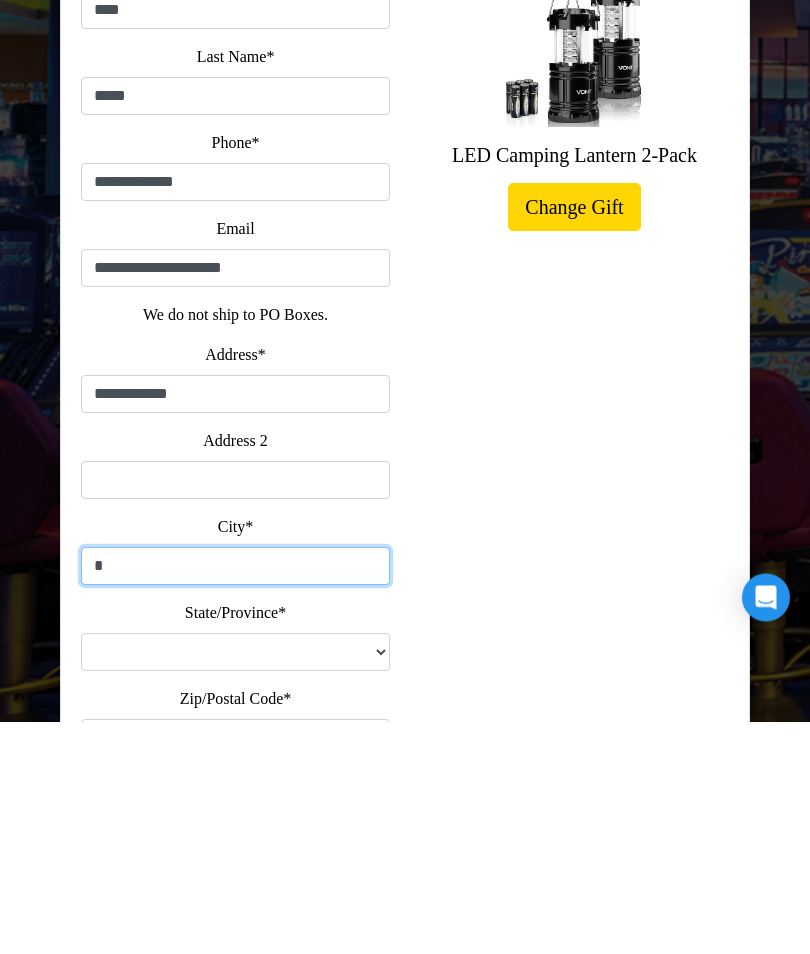type on "**" 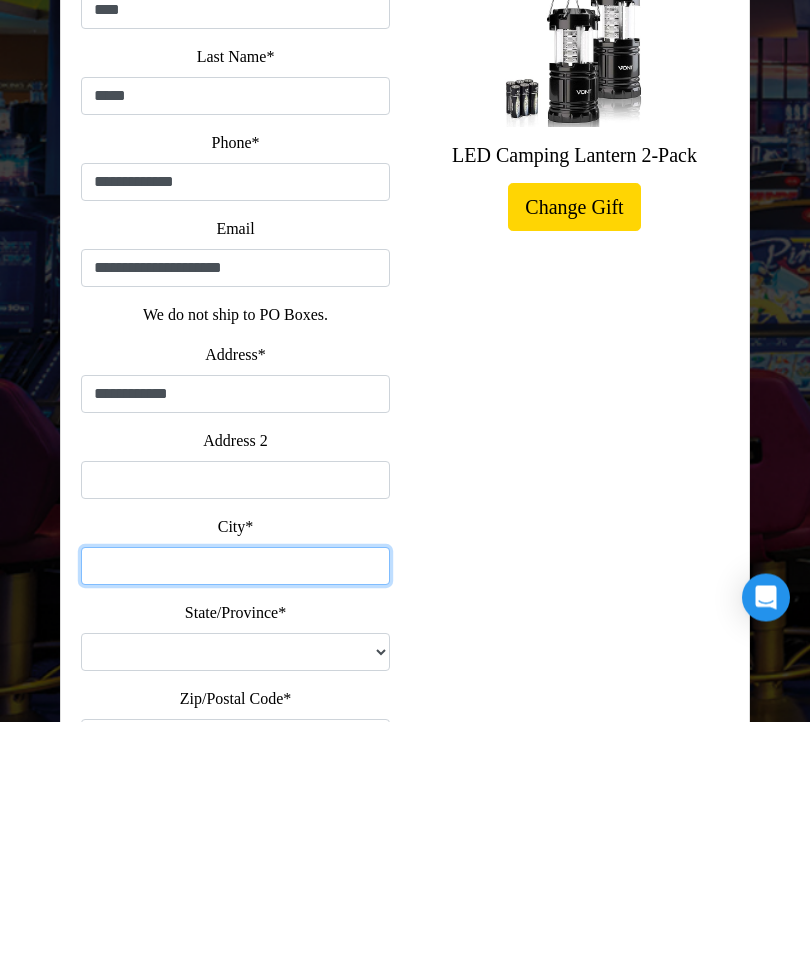 type on "******" 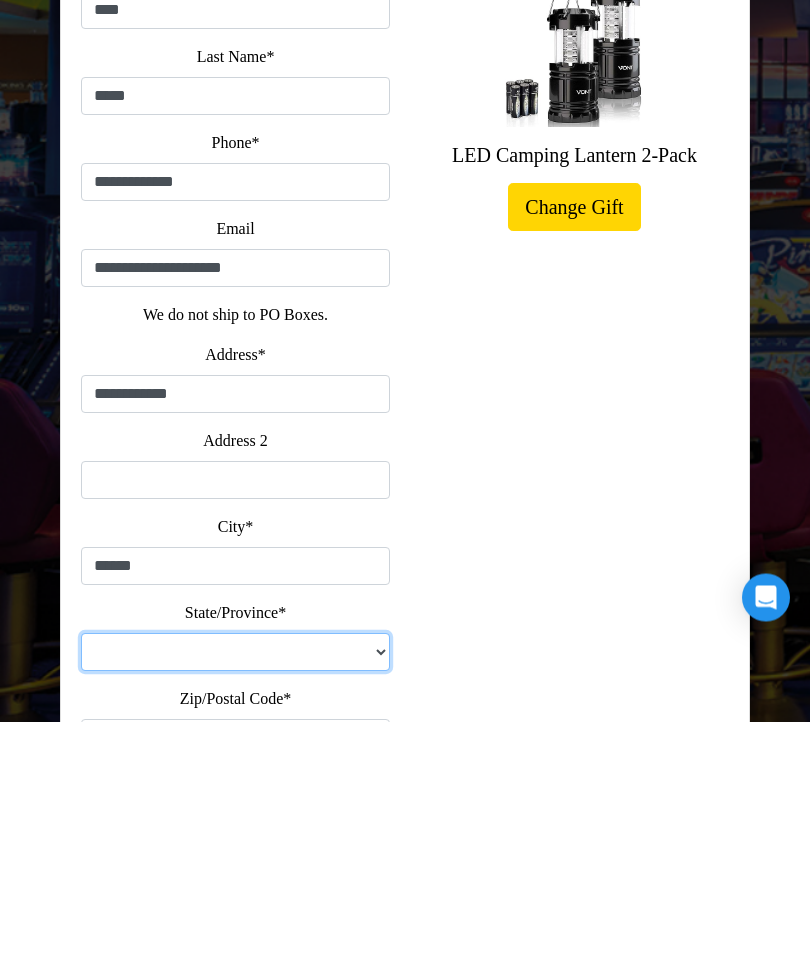 select on "**" 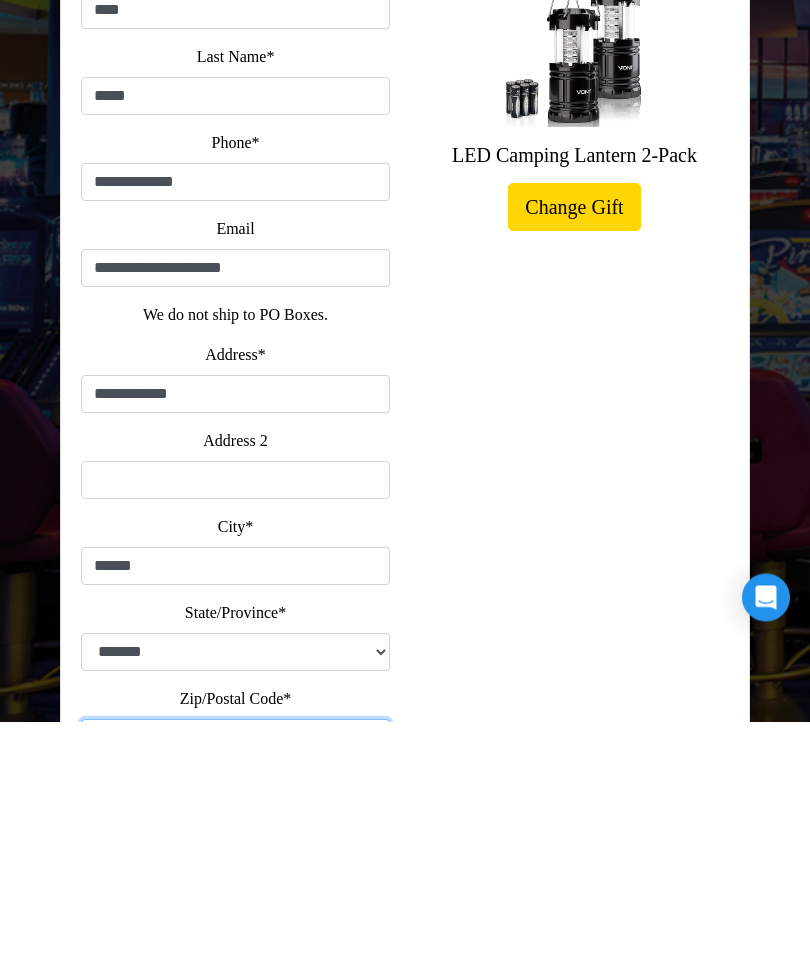 type on "*****" 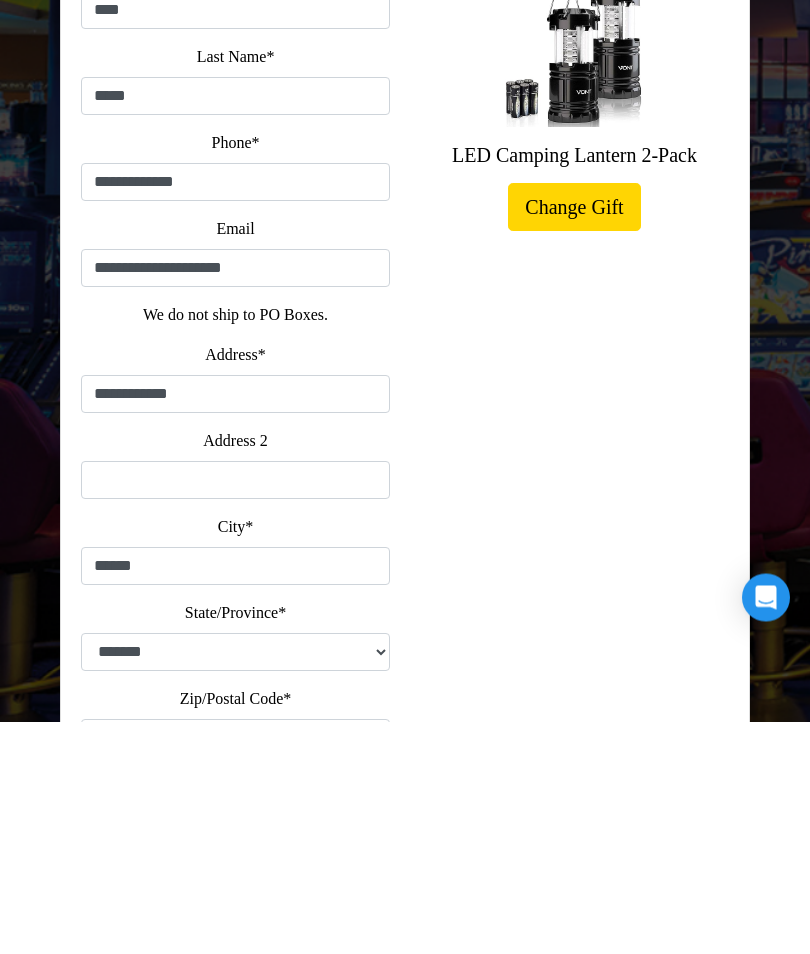 scroll, scrollTop: 316, scrollLeft: 0, axis: vertical 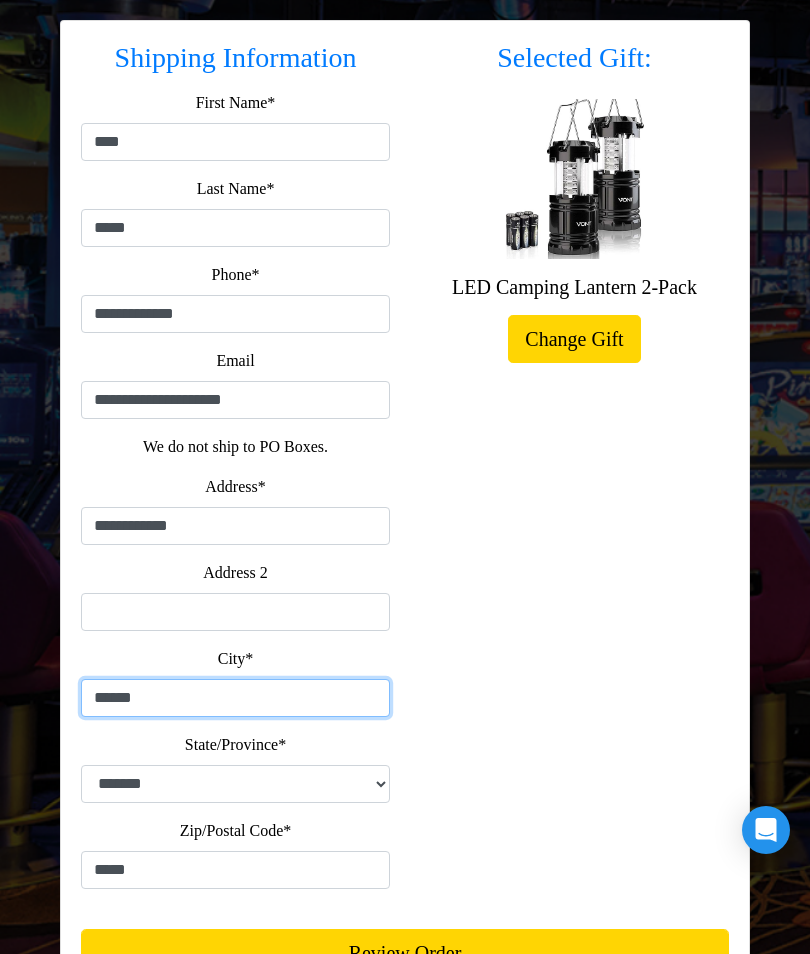 click on "******" at bounding box center (235, 698) 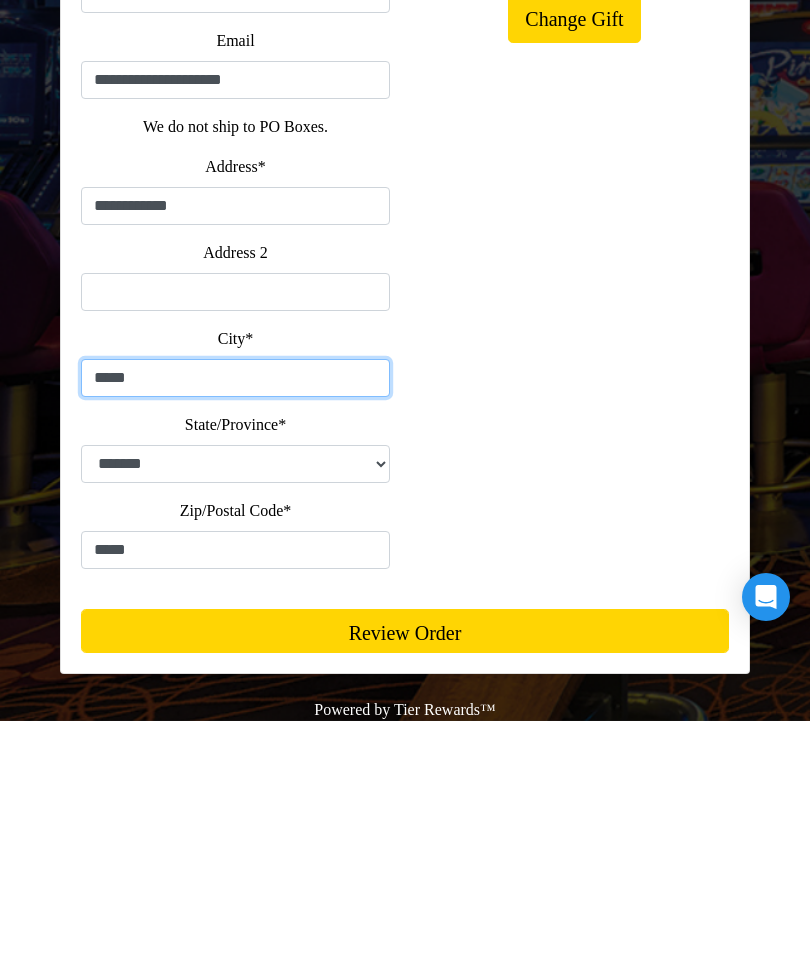 type on "******" 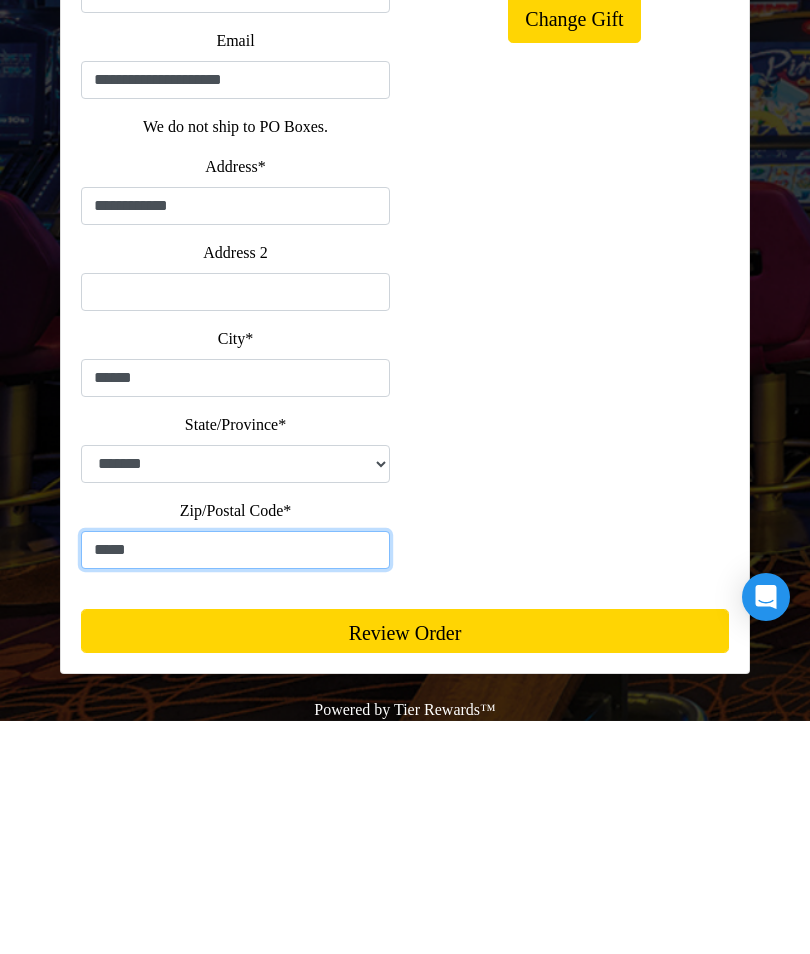 click on "*****" at bounding box center [235, 783] 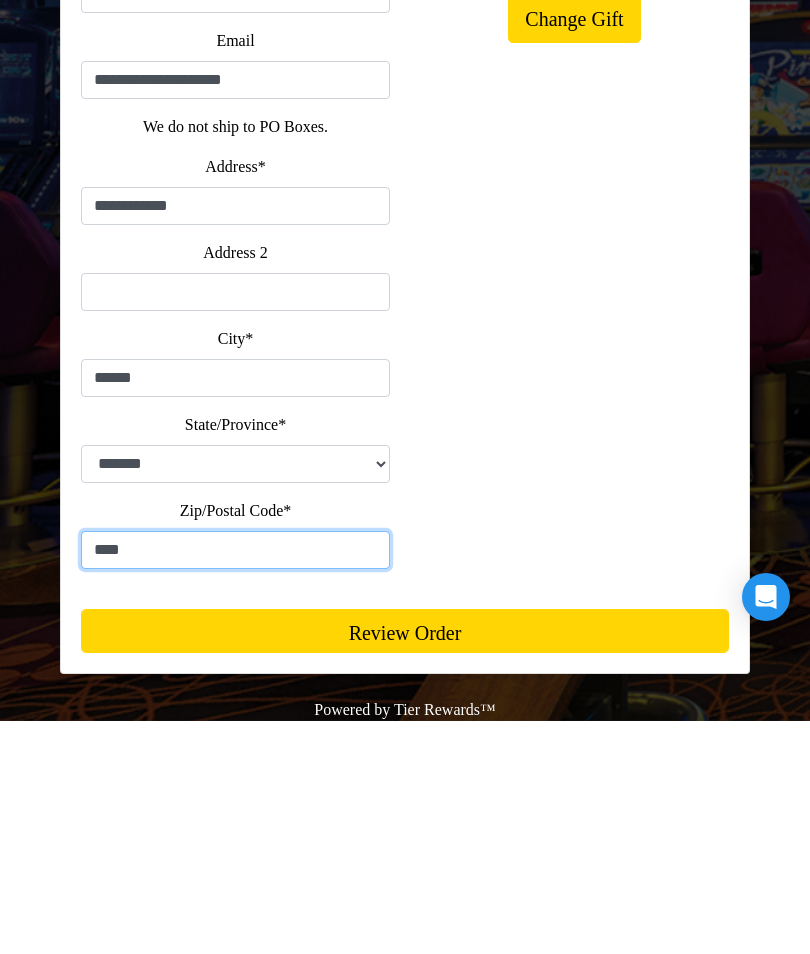 type on "*****" 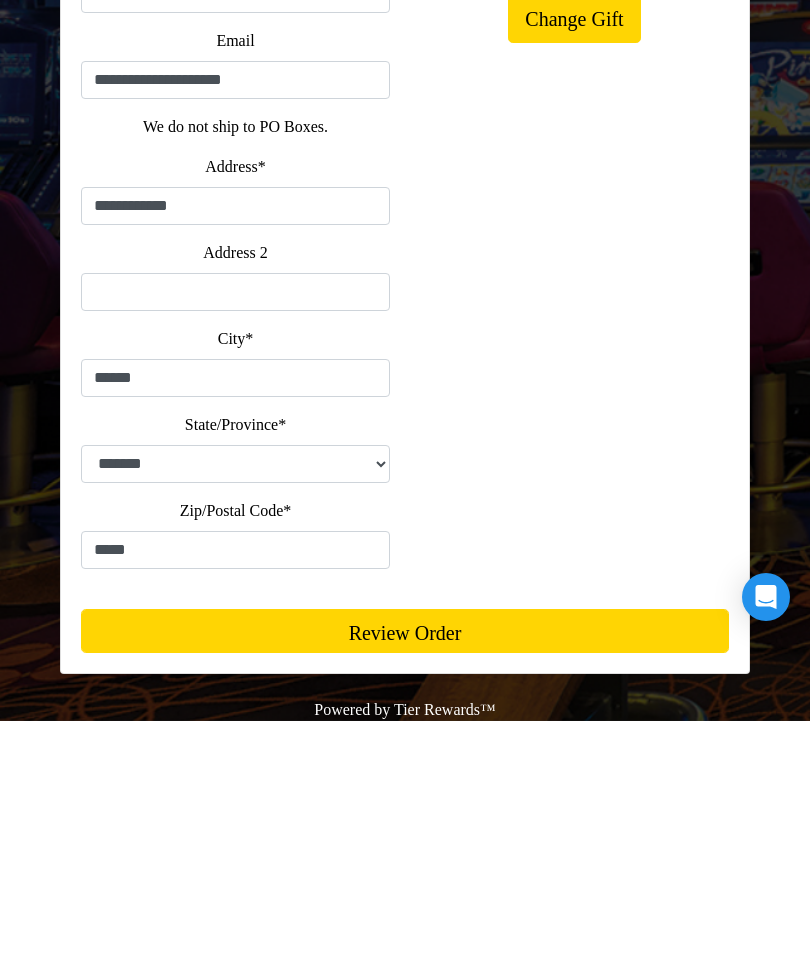 click on "Review Order" at bounding box center (405, 864) 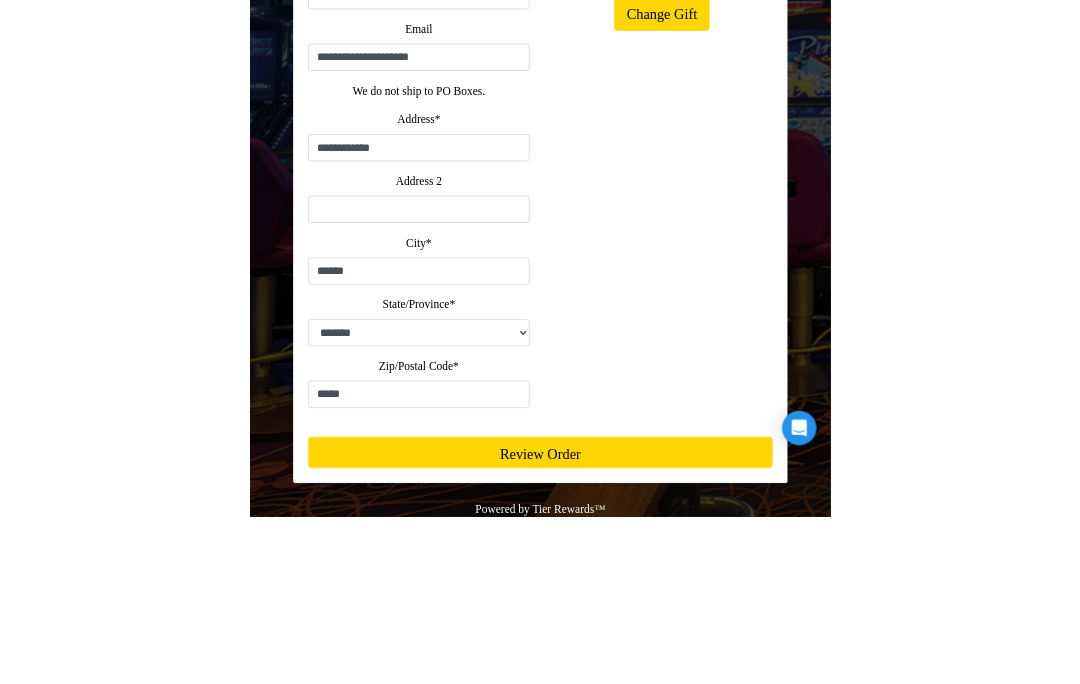 scroll, scrollTop: 316, scrollLeft: 0, axis: vertical 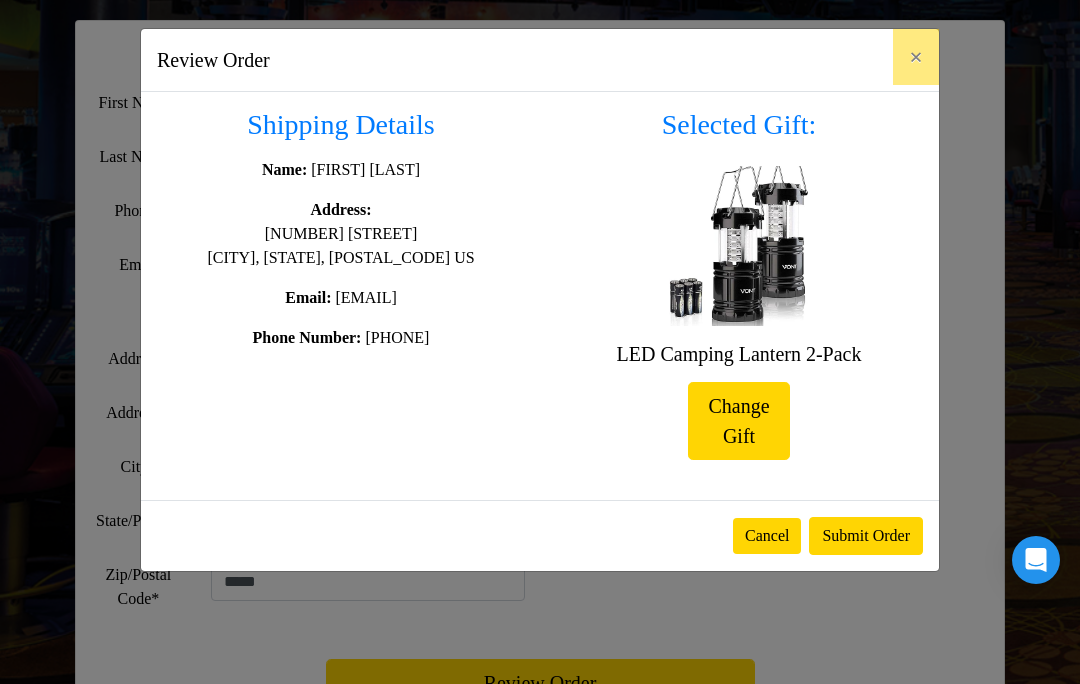 click on "Submit Order" at bounding box center (866, 536) 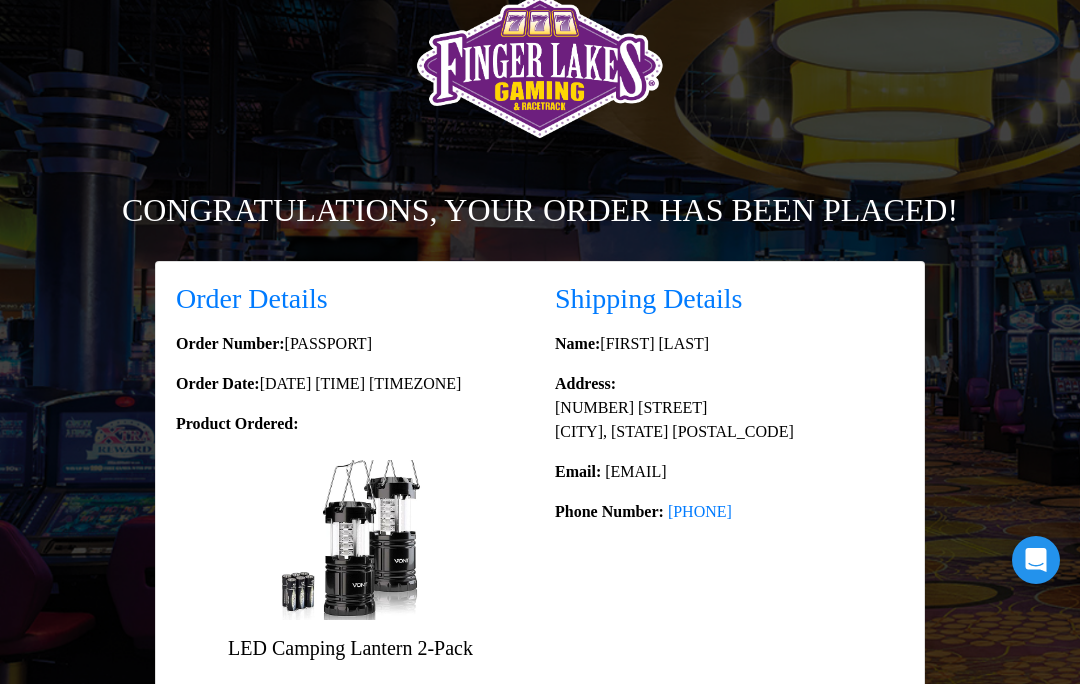 scroll, scrollTop: 0, scrollLeft: 0, axis: both 